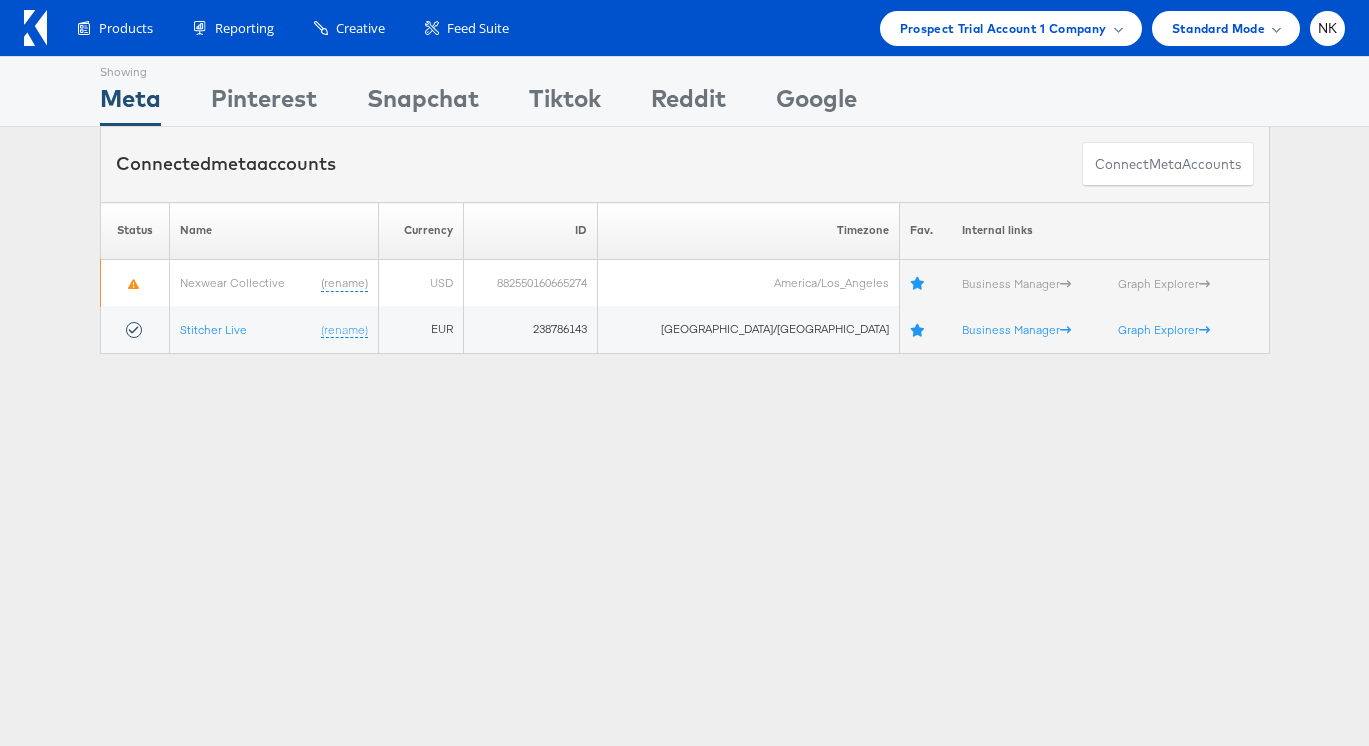 scroll, scrollTop: 0, scrollLeft: 0, axis: both 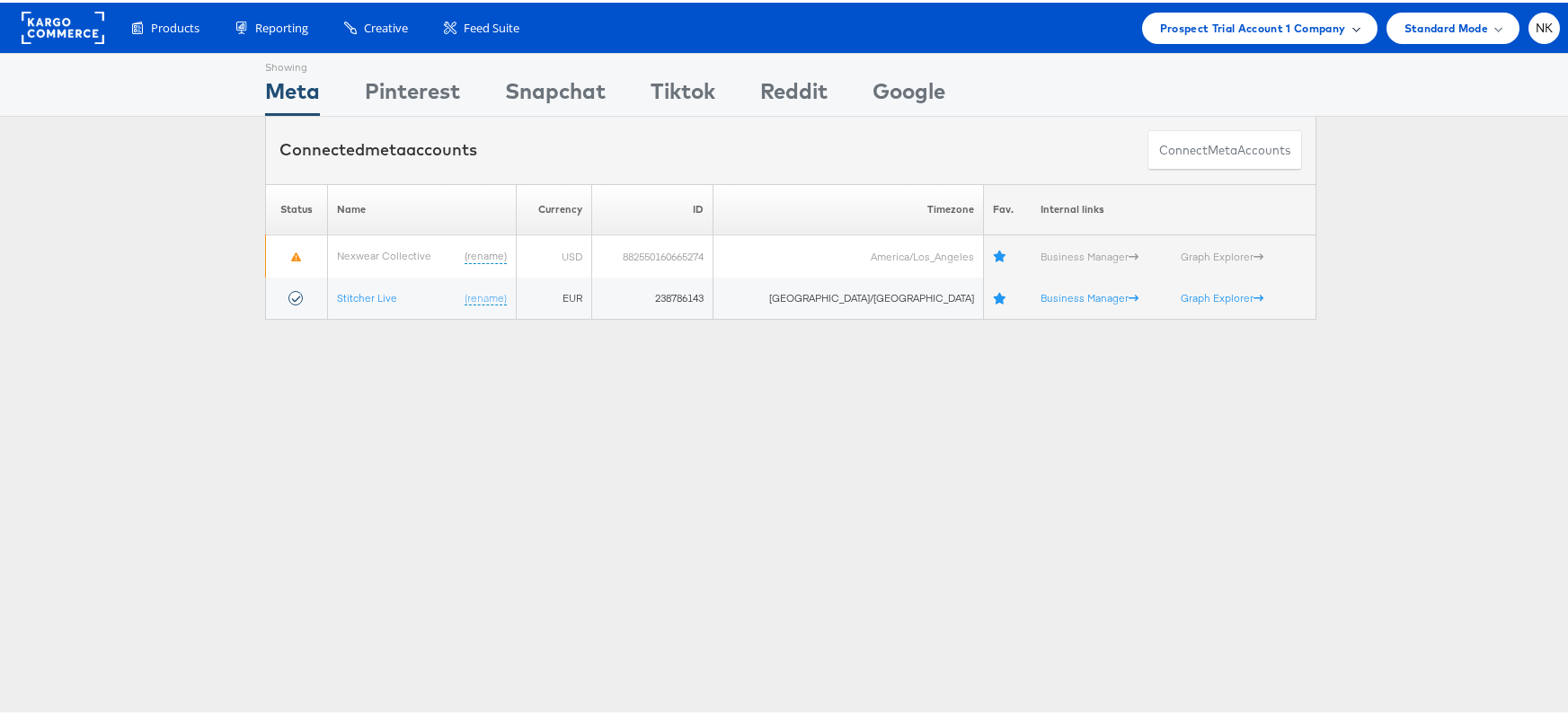 click on "Prospect Trial Account 1 Company" at bounding box center (1253, 25) 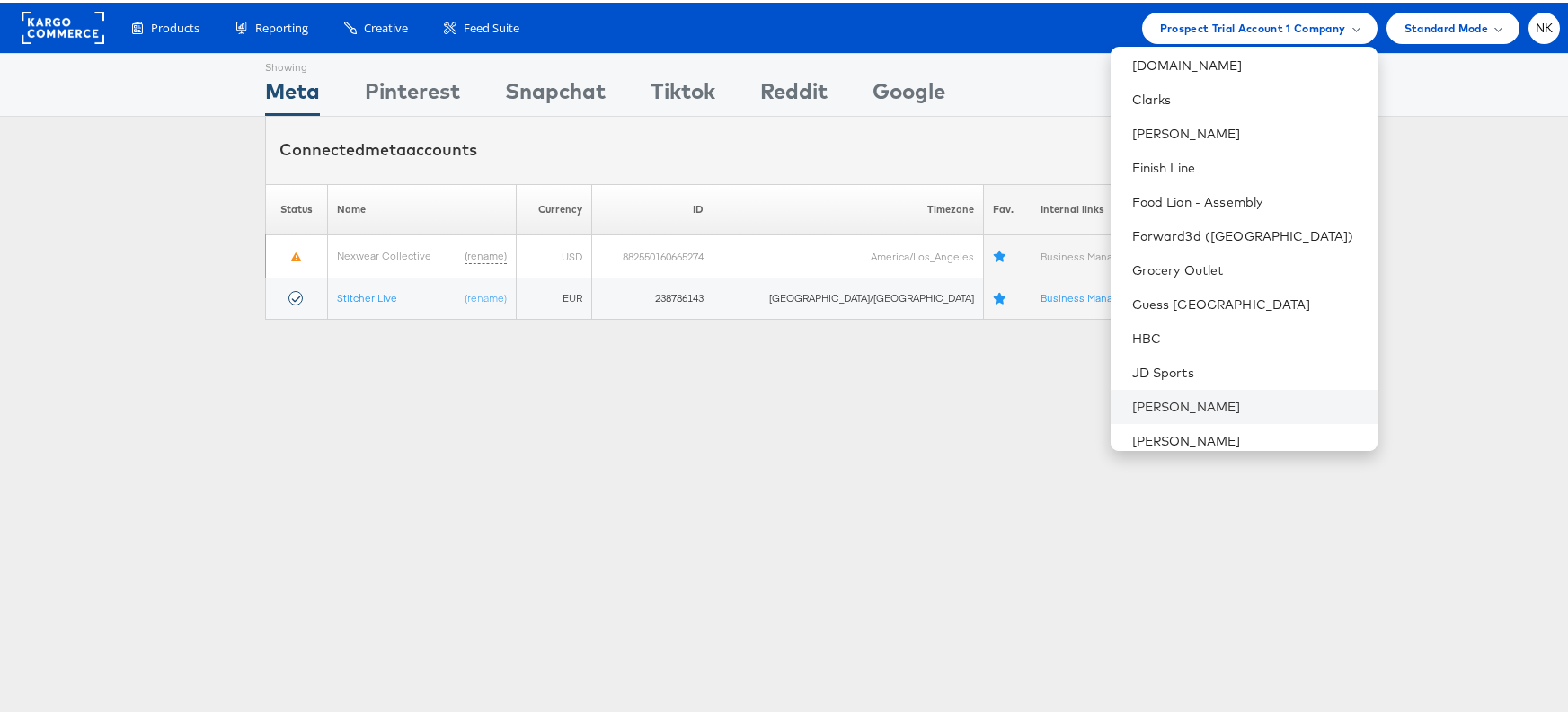 scroll, scrollTop: 448, scrollLeft: 0, axis: vertical 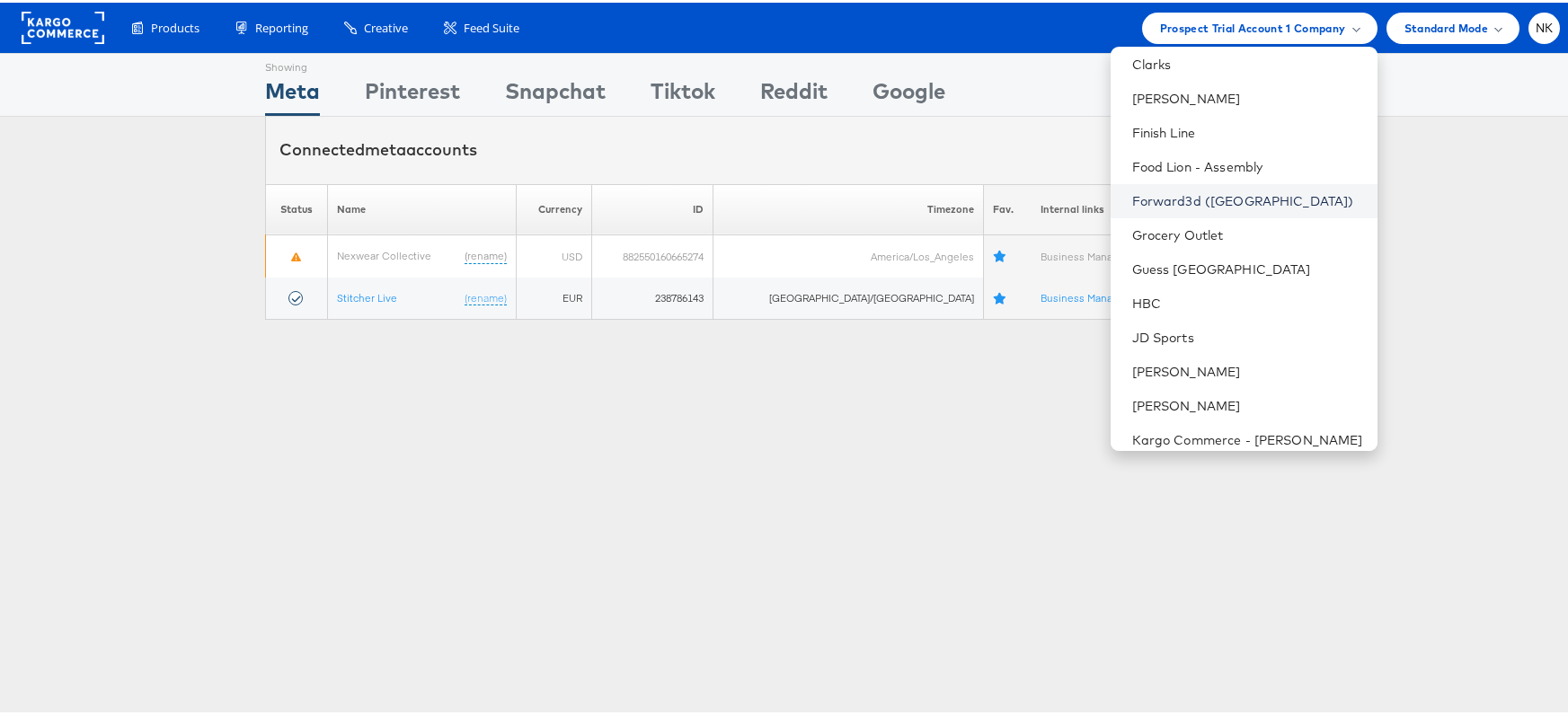 click on "Forward3d ([GEOGRAPHIC_DATA])" at bounding box center (1247, 199) 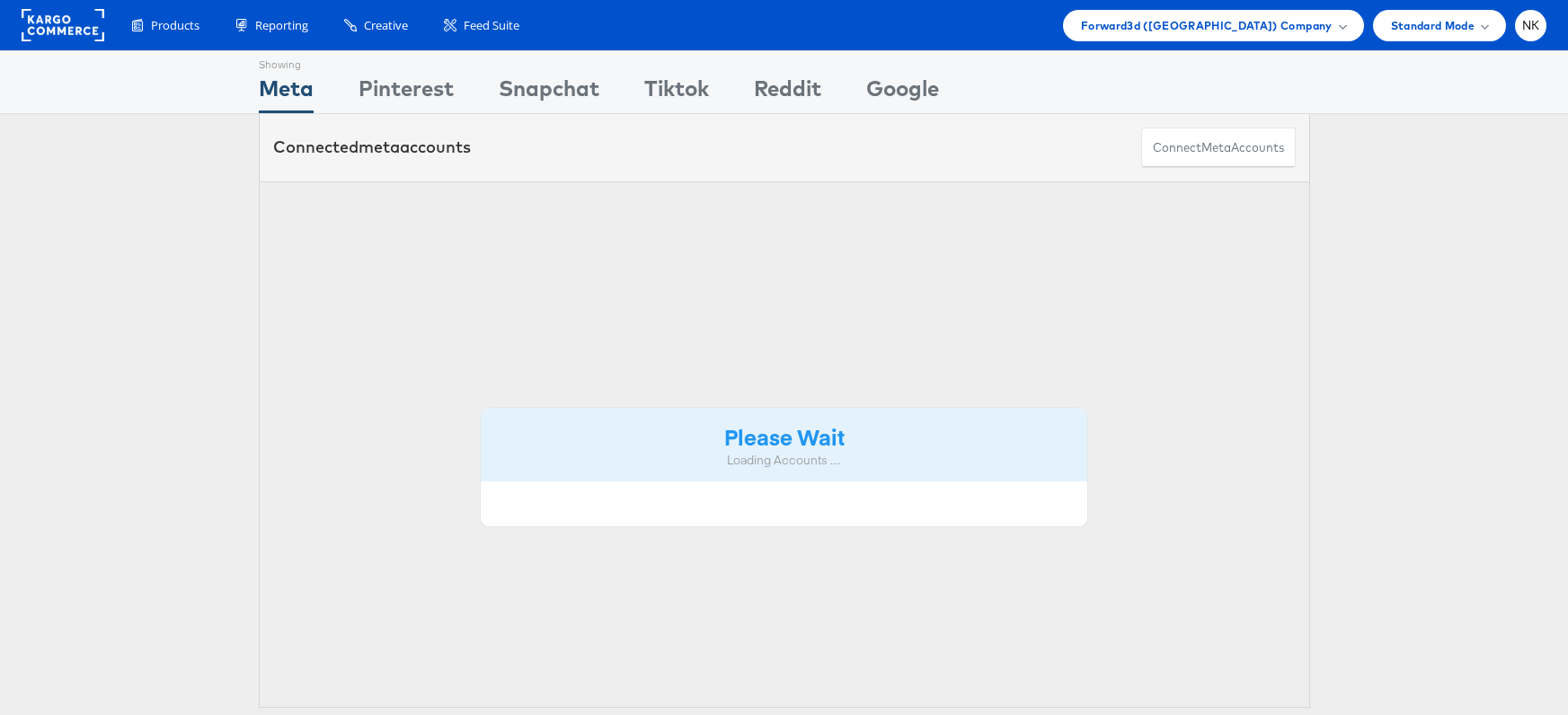 scroll, scrollTop: 0, scrollLeft: 0, axis: both 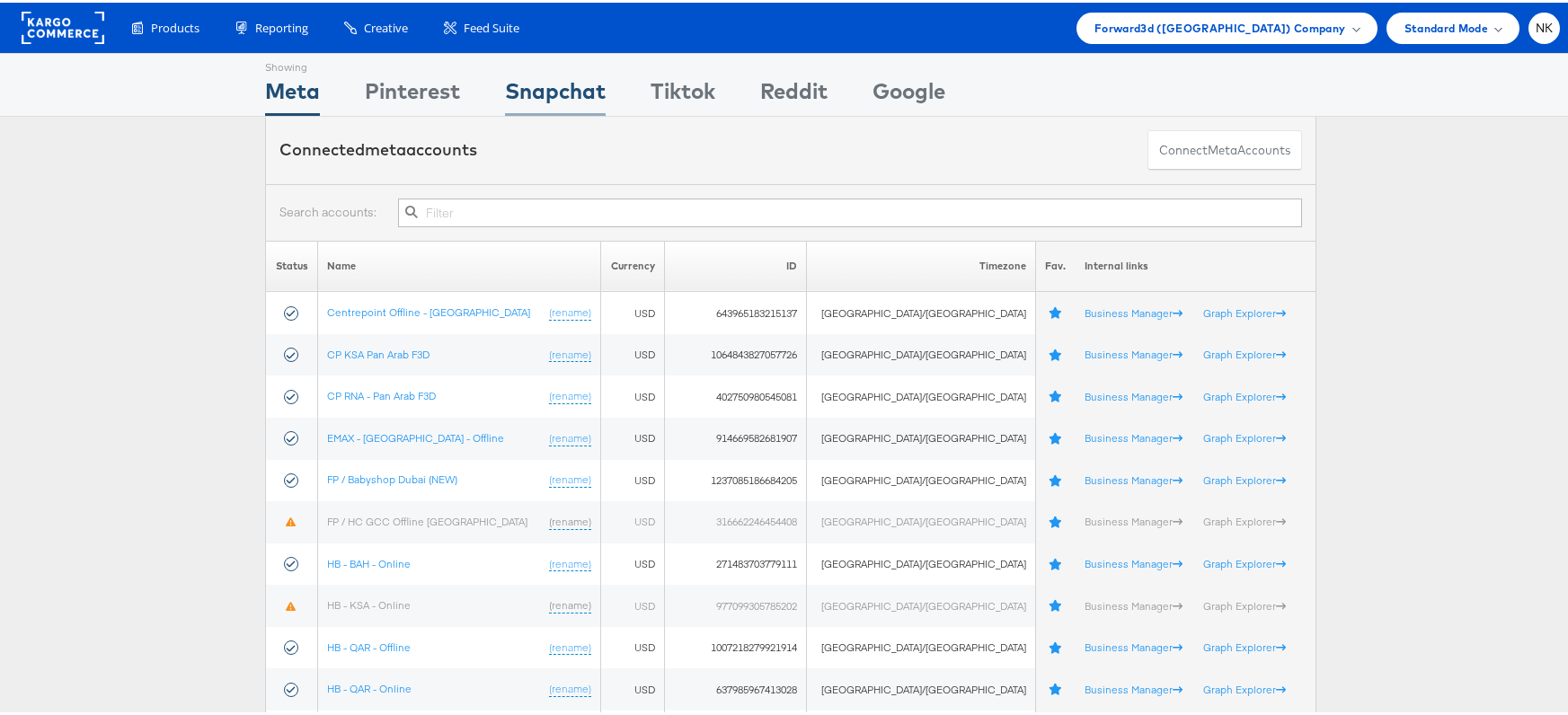 click on "Snapchat" at bounding box center (555, 93) 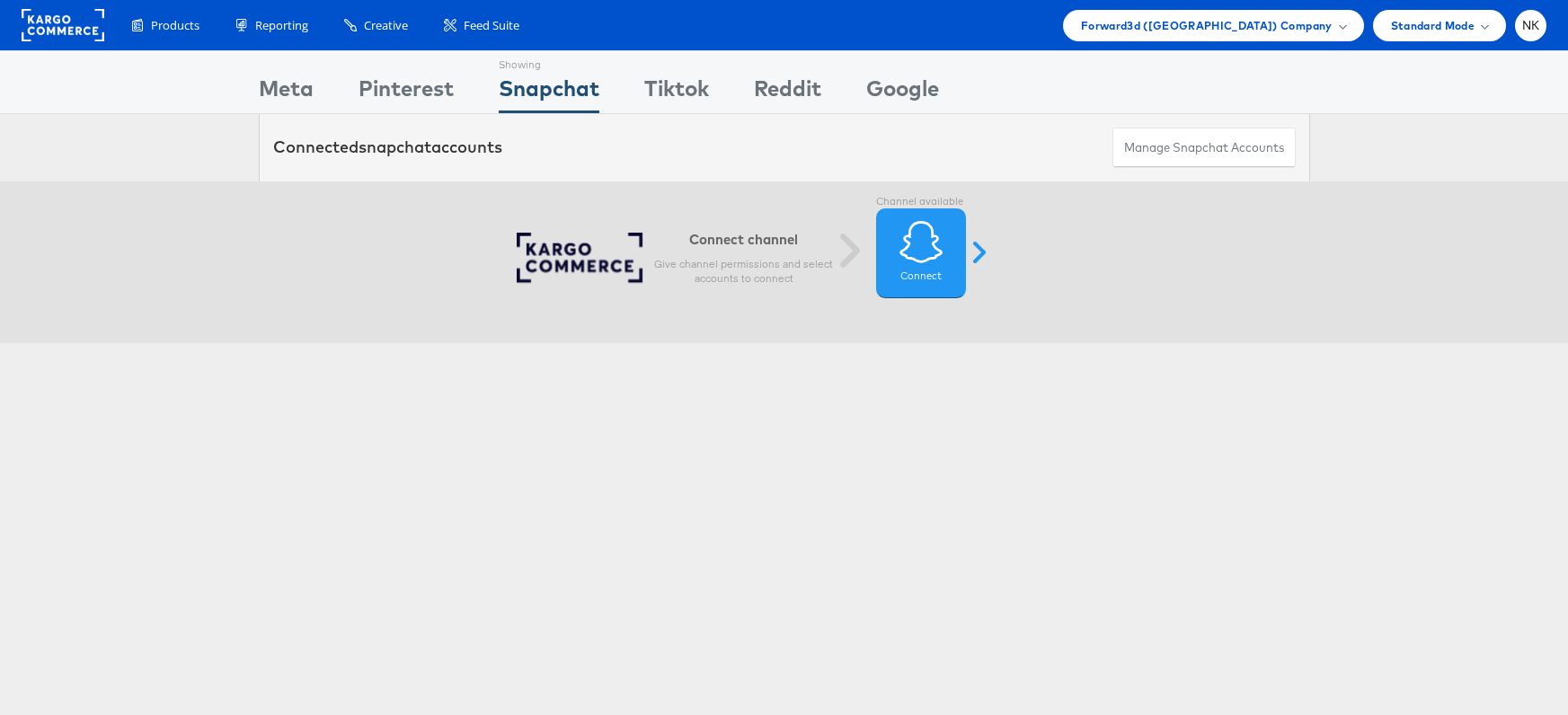 scroll, scrollTop: 0, scrollLeft: 0, axis: both 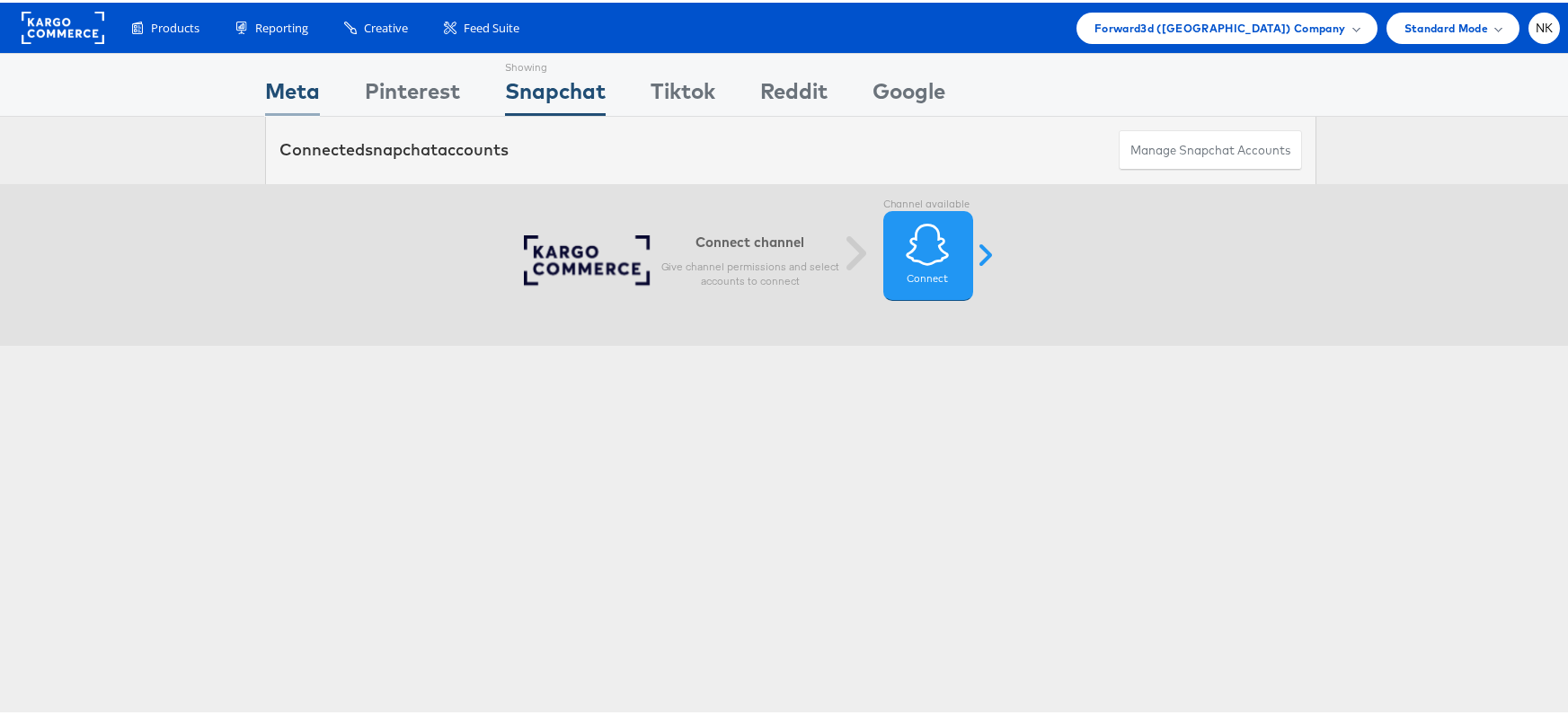 click on "Meta" at bounding box center [292, 93] 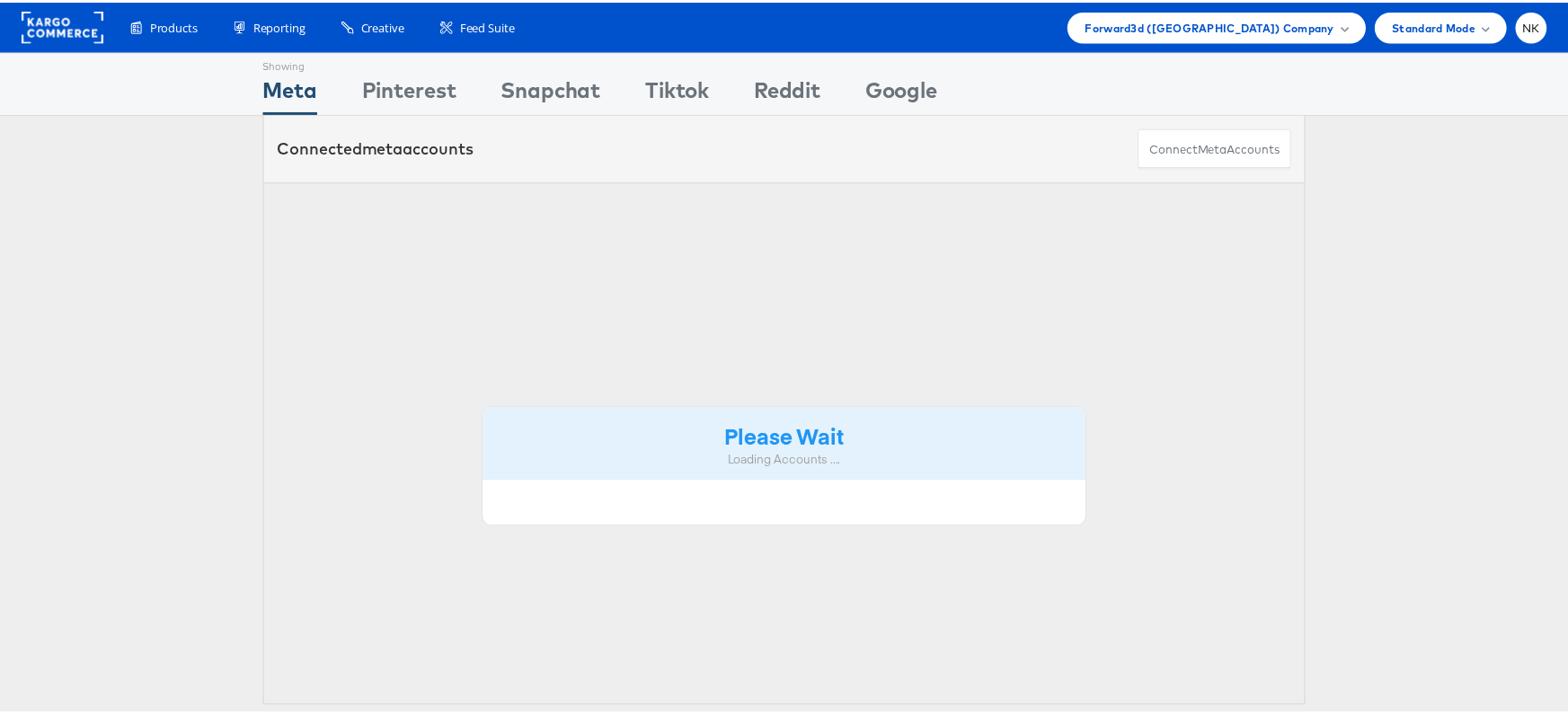 scroll, scrollTop: 0, scrollLeft: 0, axis: both 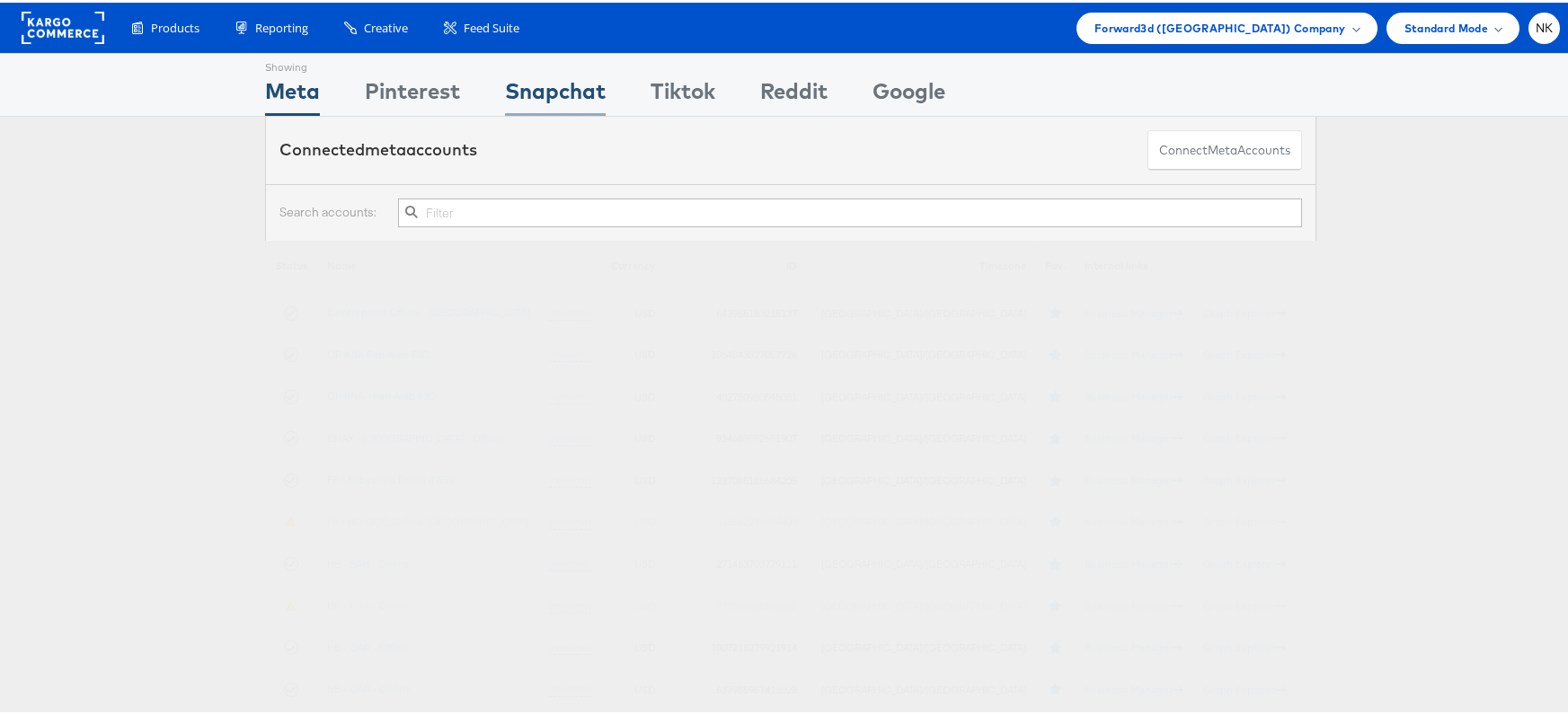 click on "Snapchat" at bounding box center (555, 93) 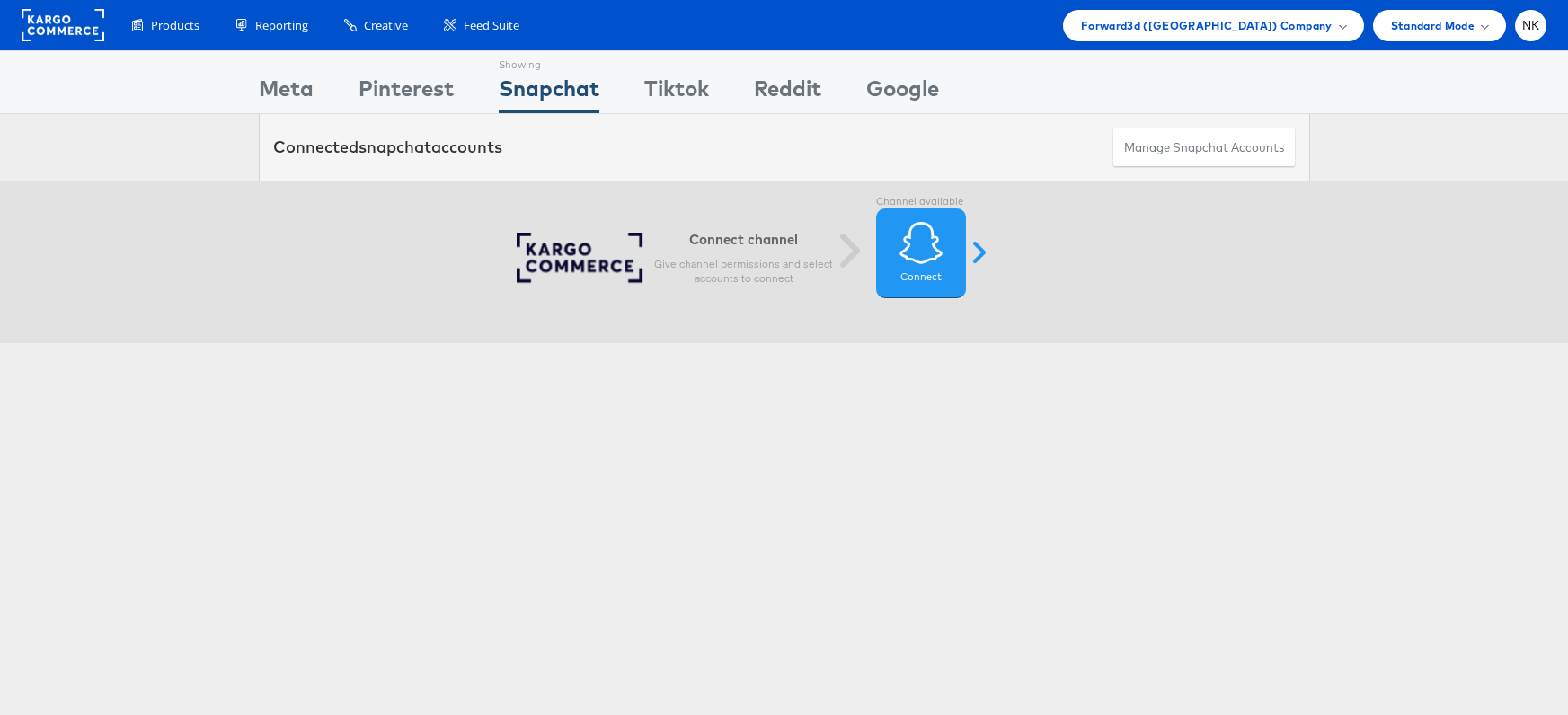 scroll, scrollTop: 0, scrollLeft: 0, axis: both 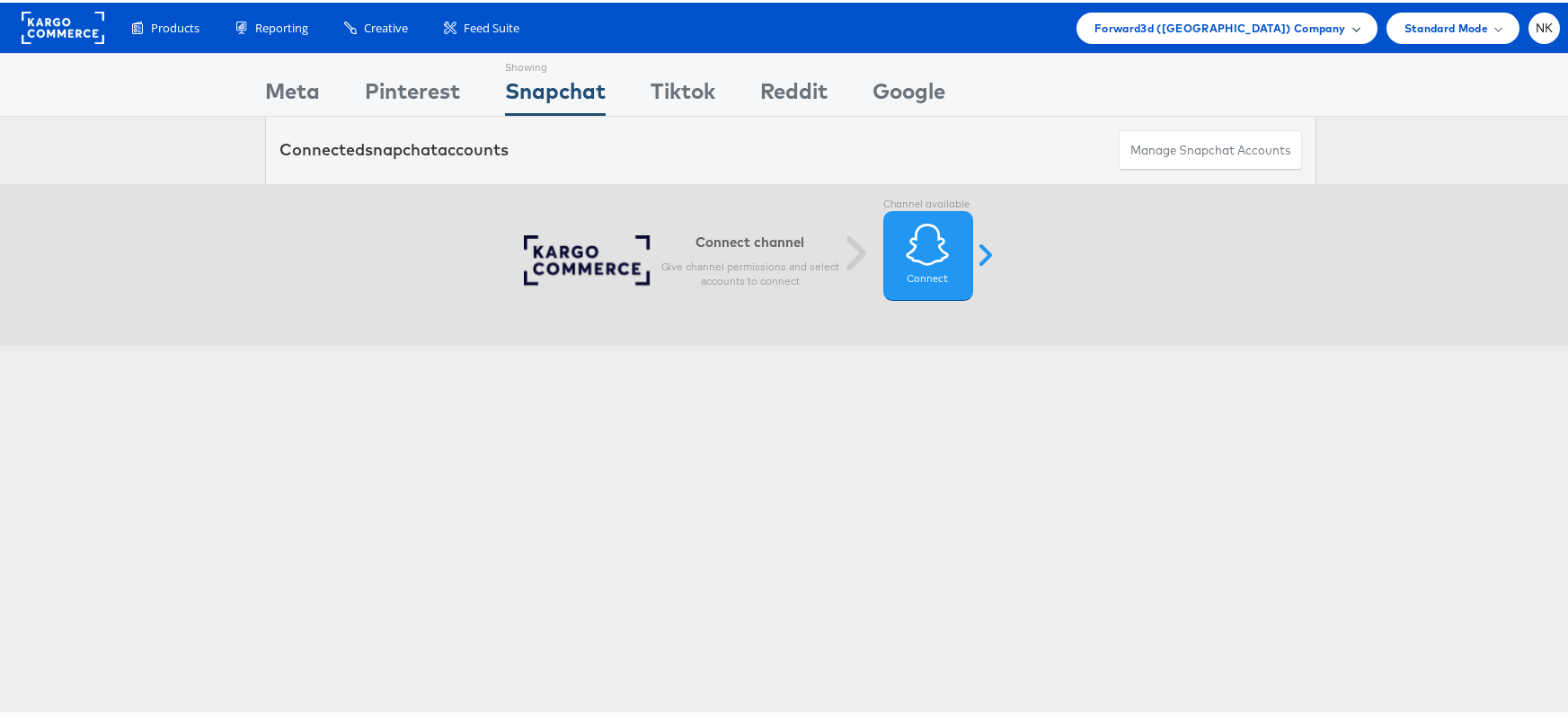 click on "Forward3d (UAE) Company" at bounding box center (1220, 25) 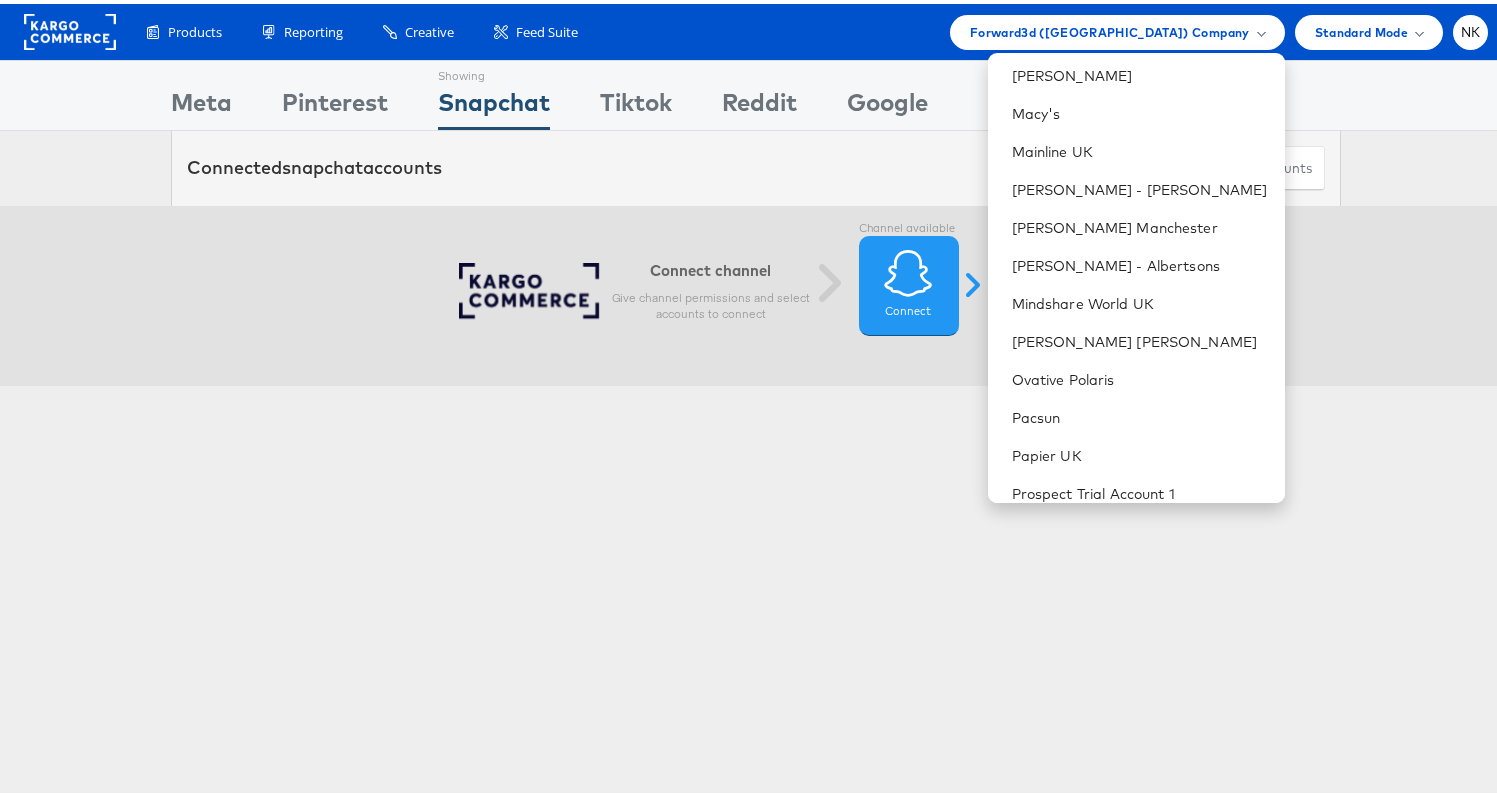 scroll, scrollTop: 1142, scrollLeft: 0, axis: vertical 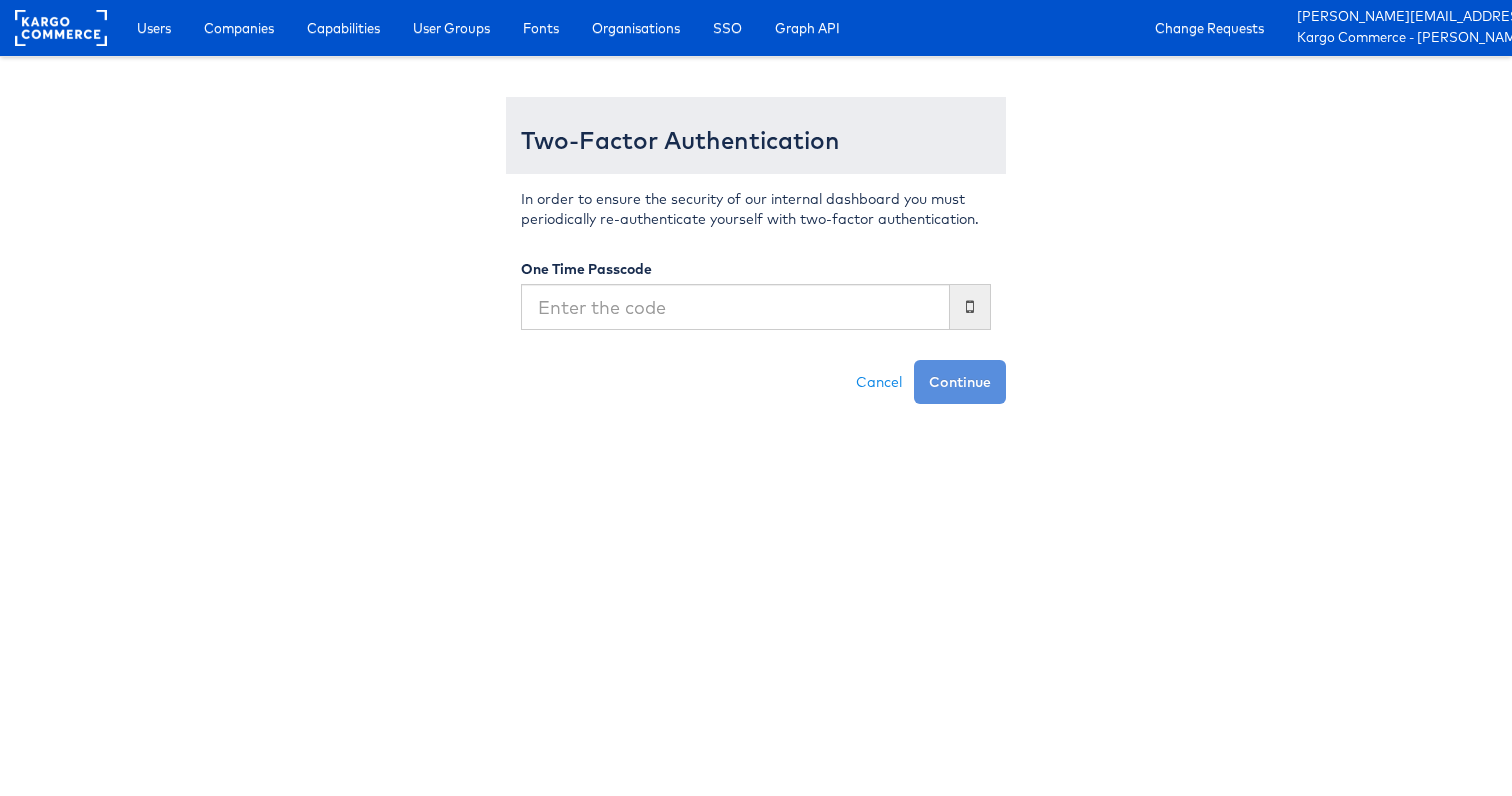 click at bounding box center [735, 307] 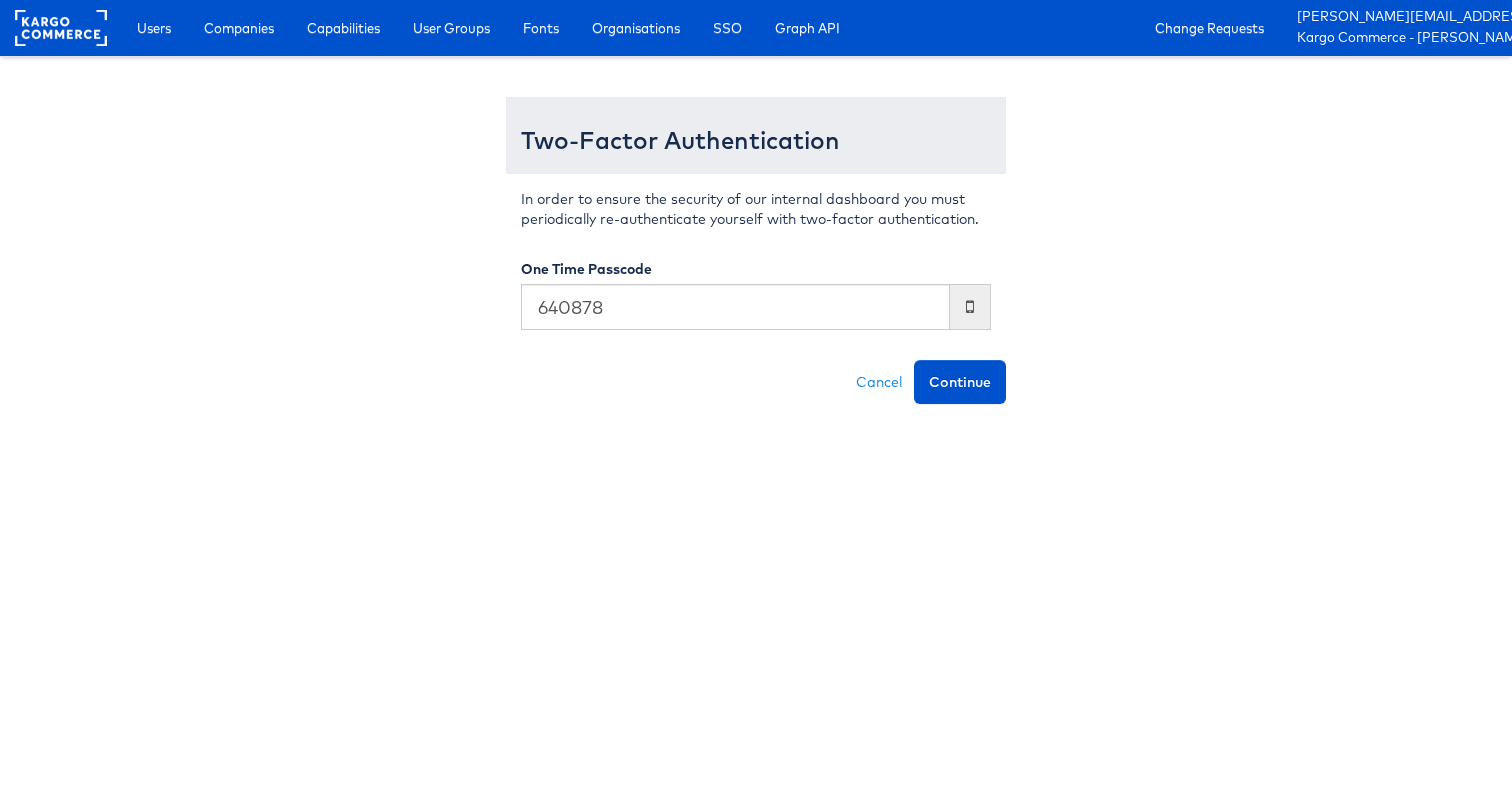 type on "640878" 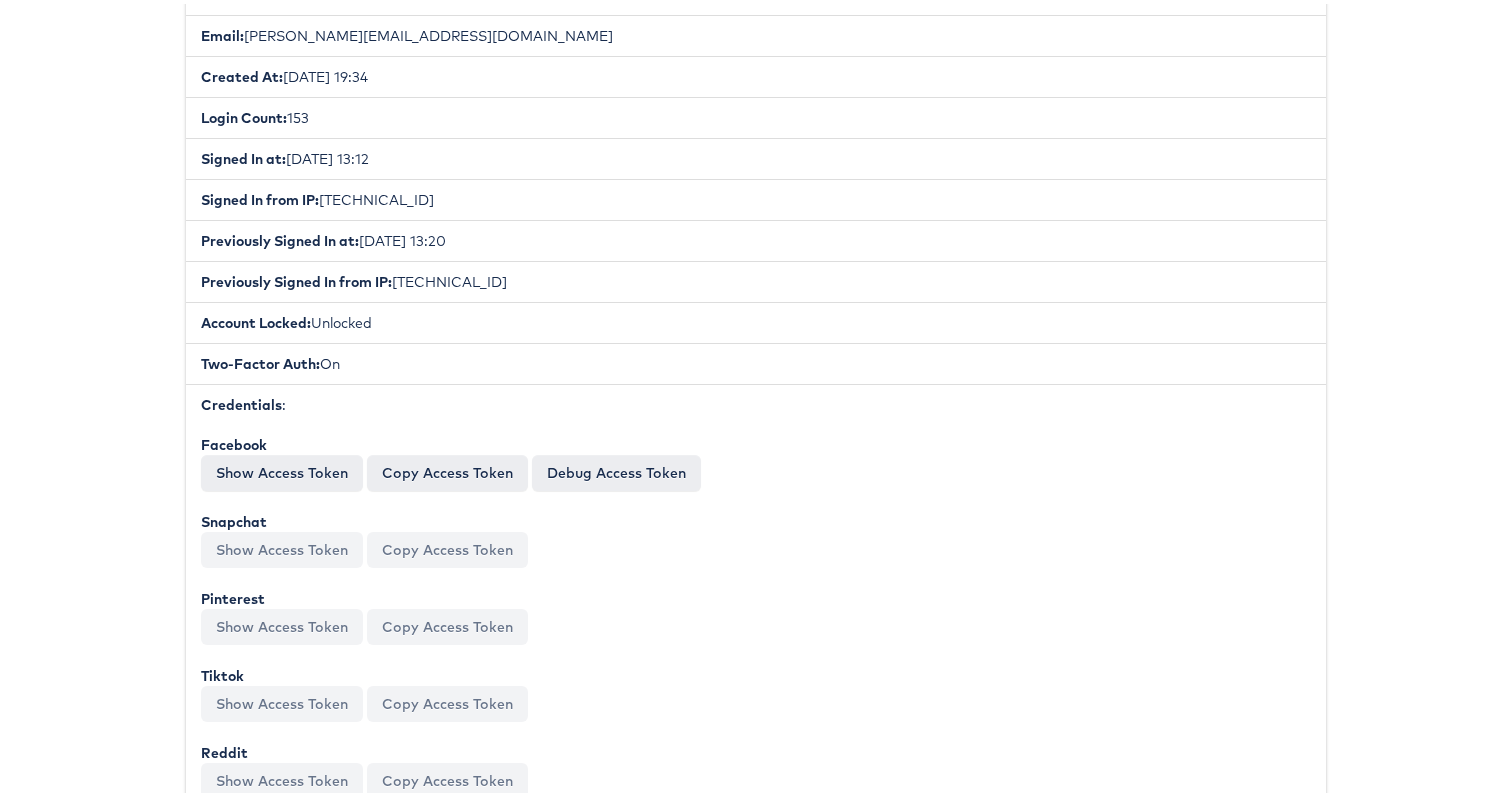 scroll, scrollTop: 0, scrollLeft: 0, axis: both 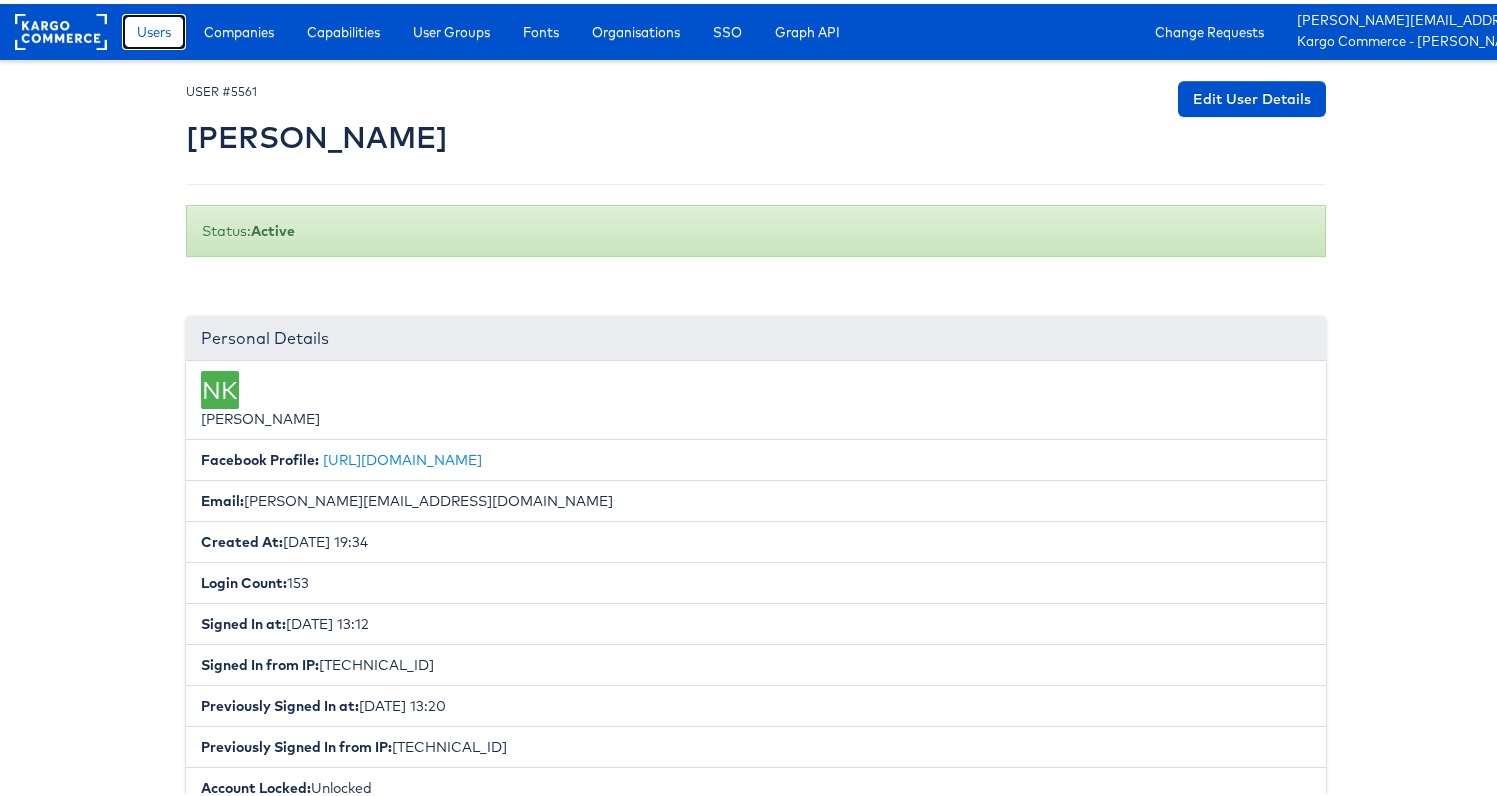 click on "Users" at bounding box center (154, 28) 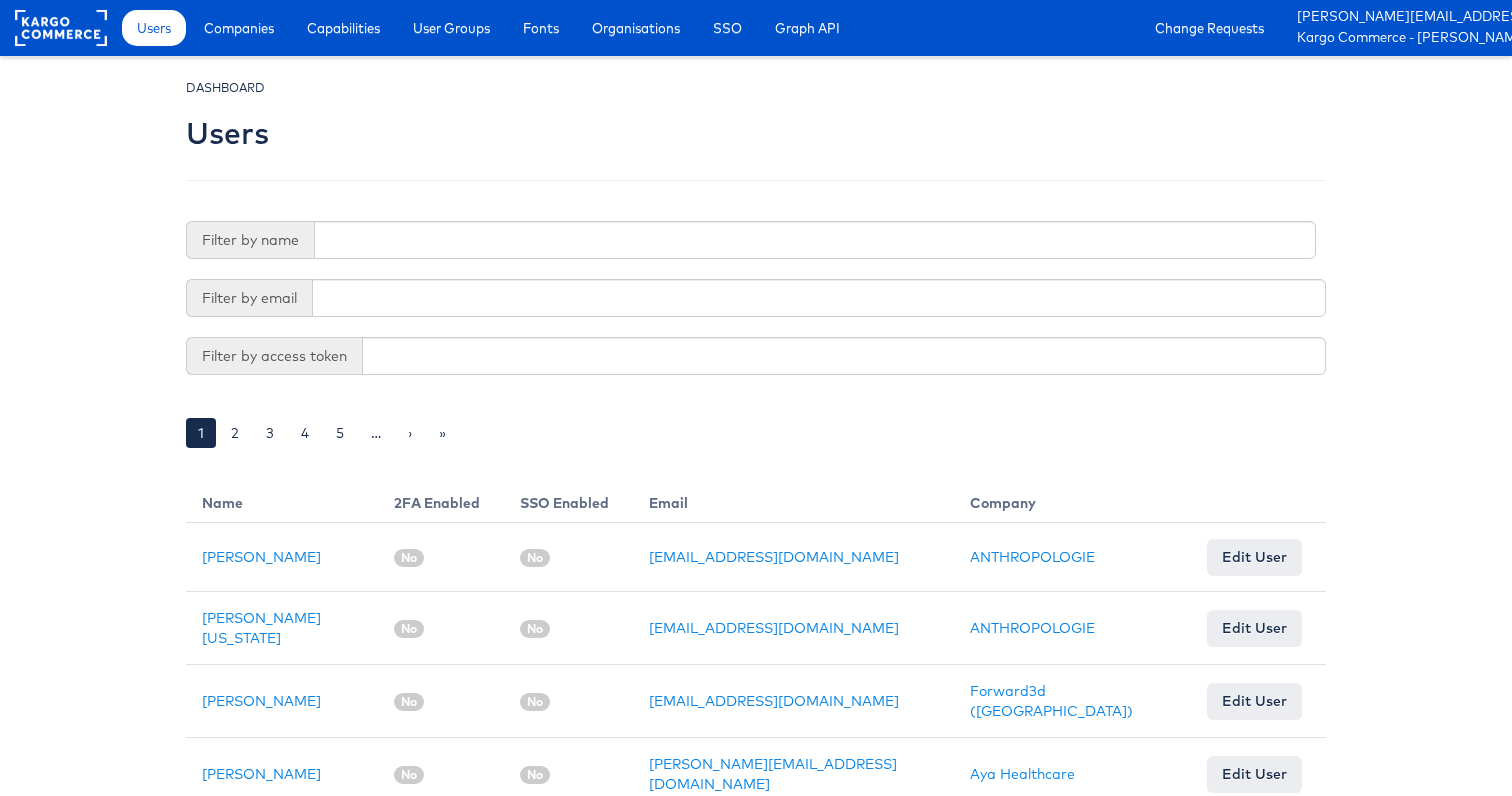 scroll, scrollTop: 0, scrollLeft: 0, axis: both 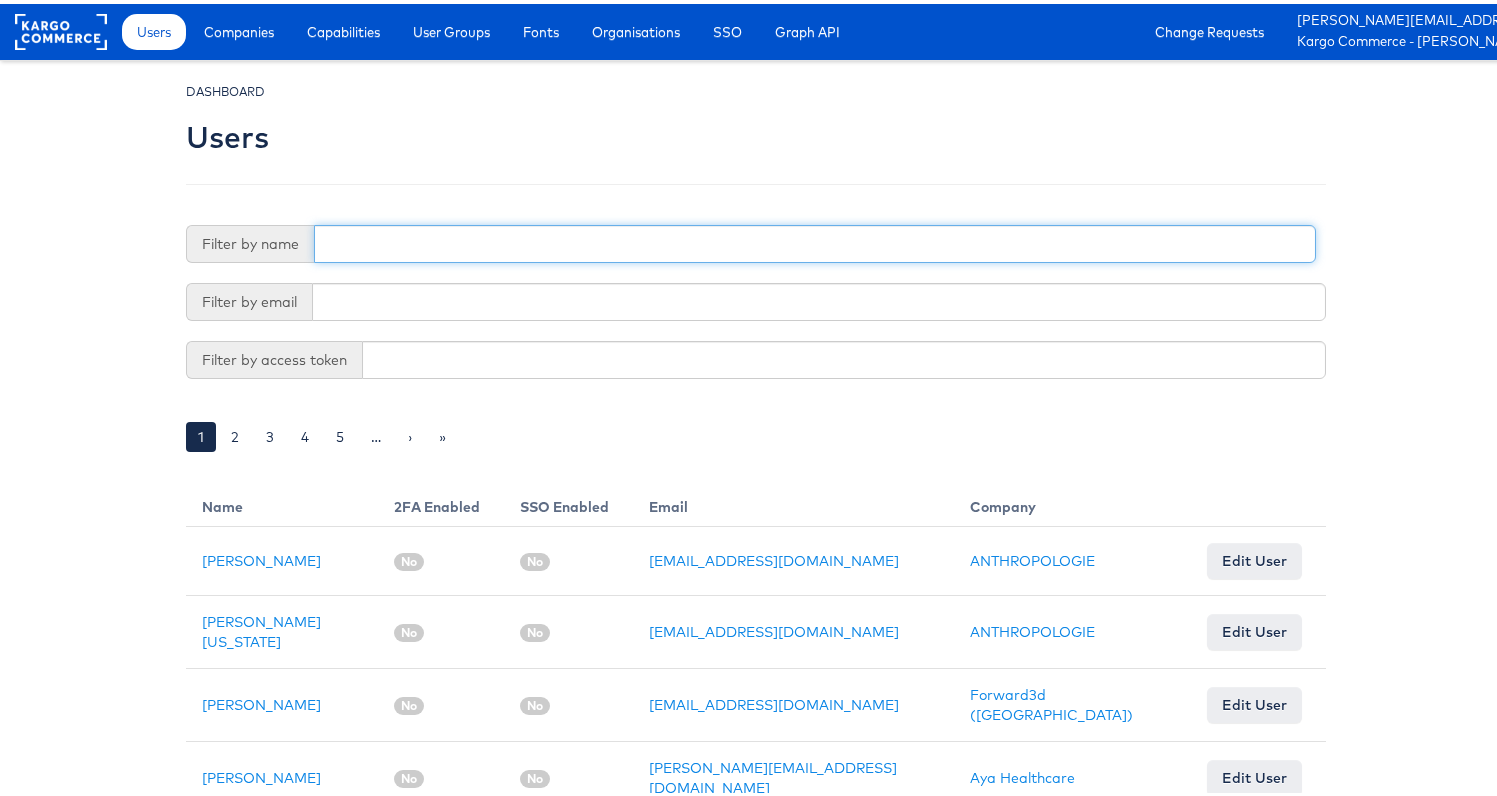 click at bounding box center (815, 240) 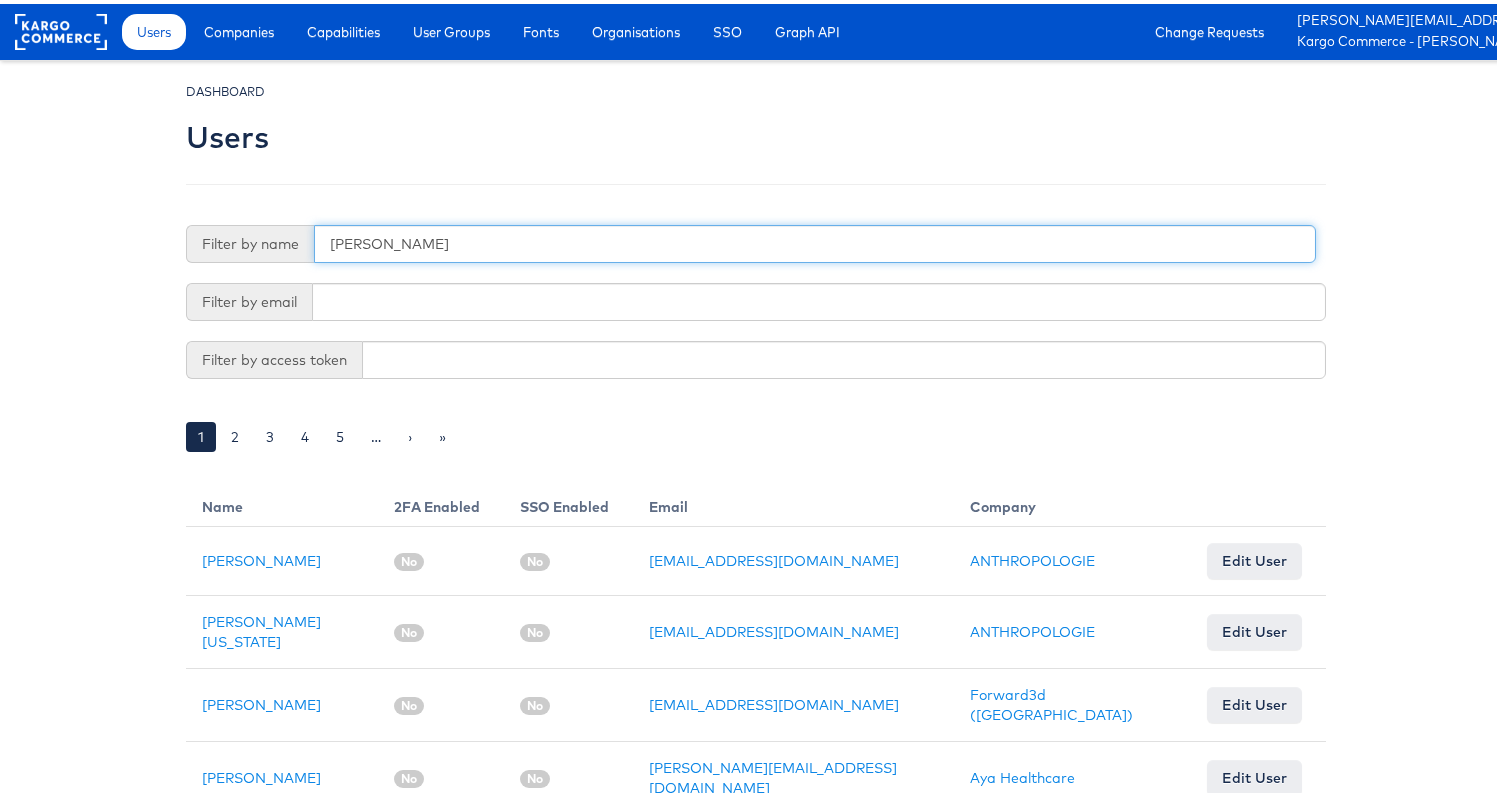 type on "ruben" 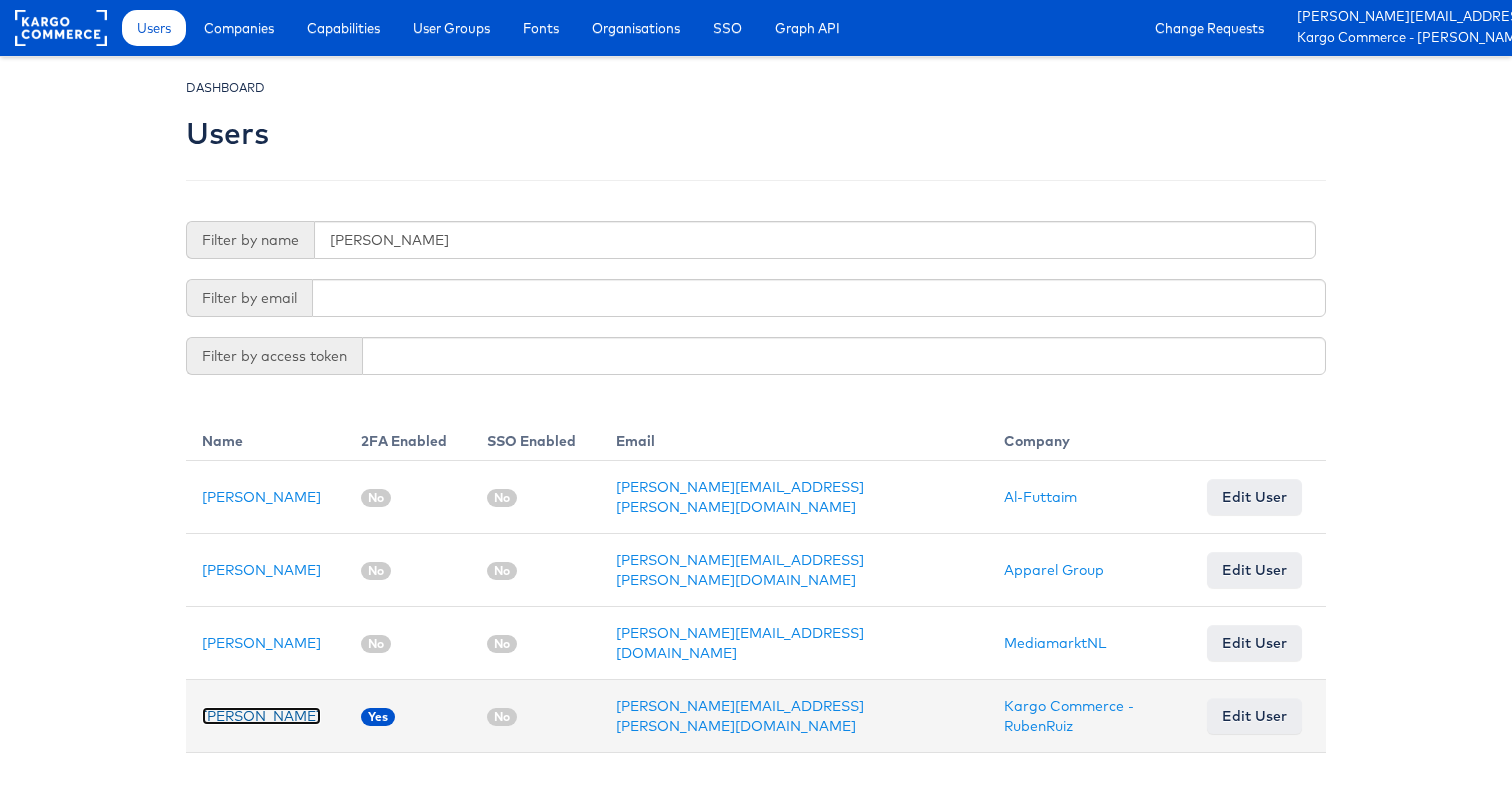 click on "[PERSON_NAME]" at bounding box center (261, 716) 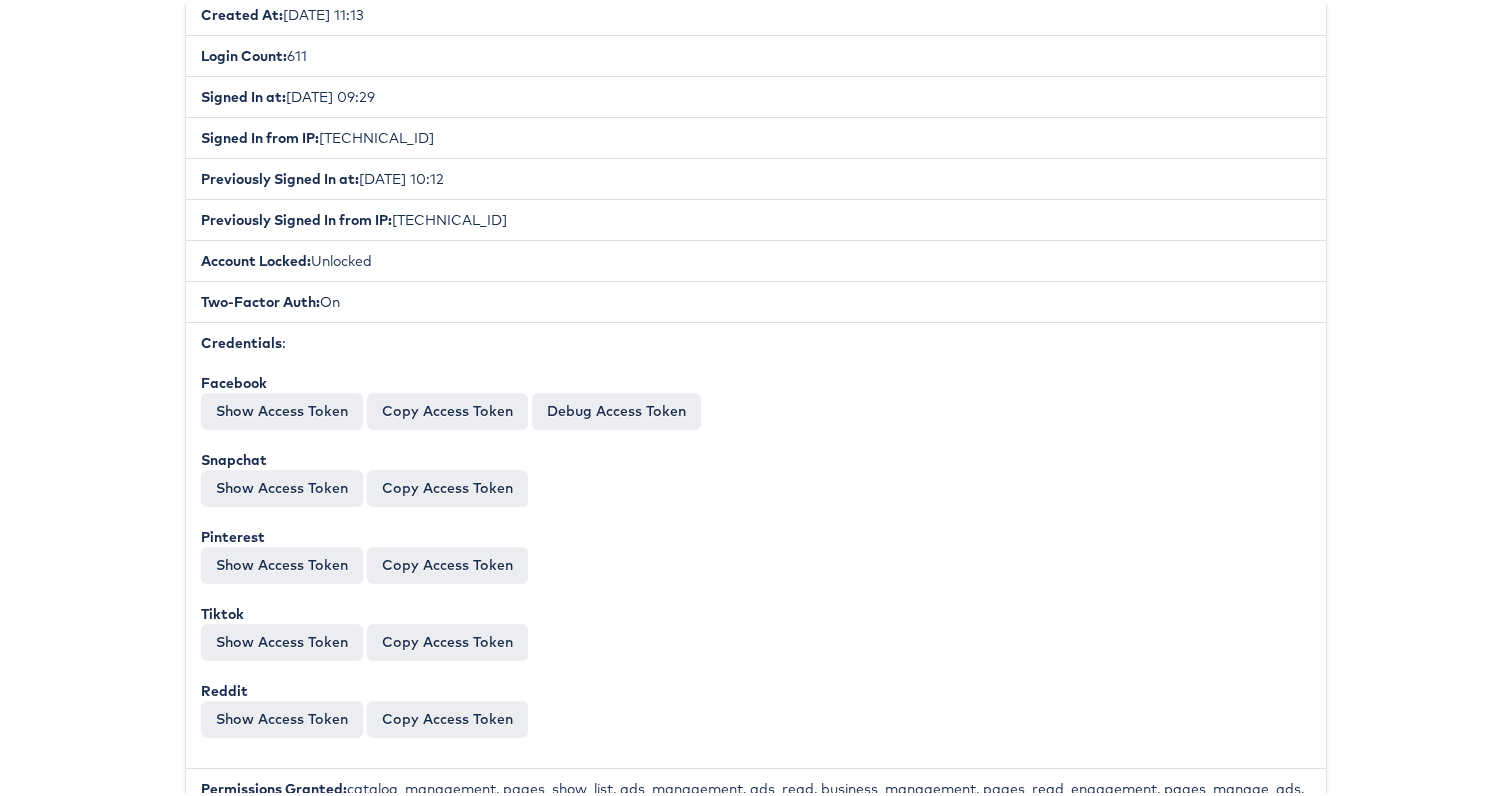 scroll, scrollTop: 0, scrollLeft: 0, axis: both 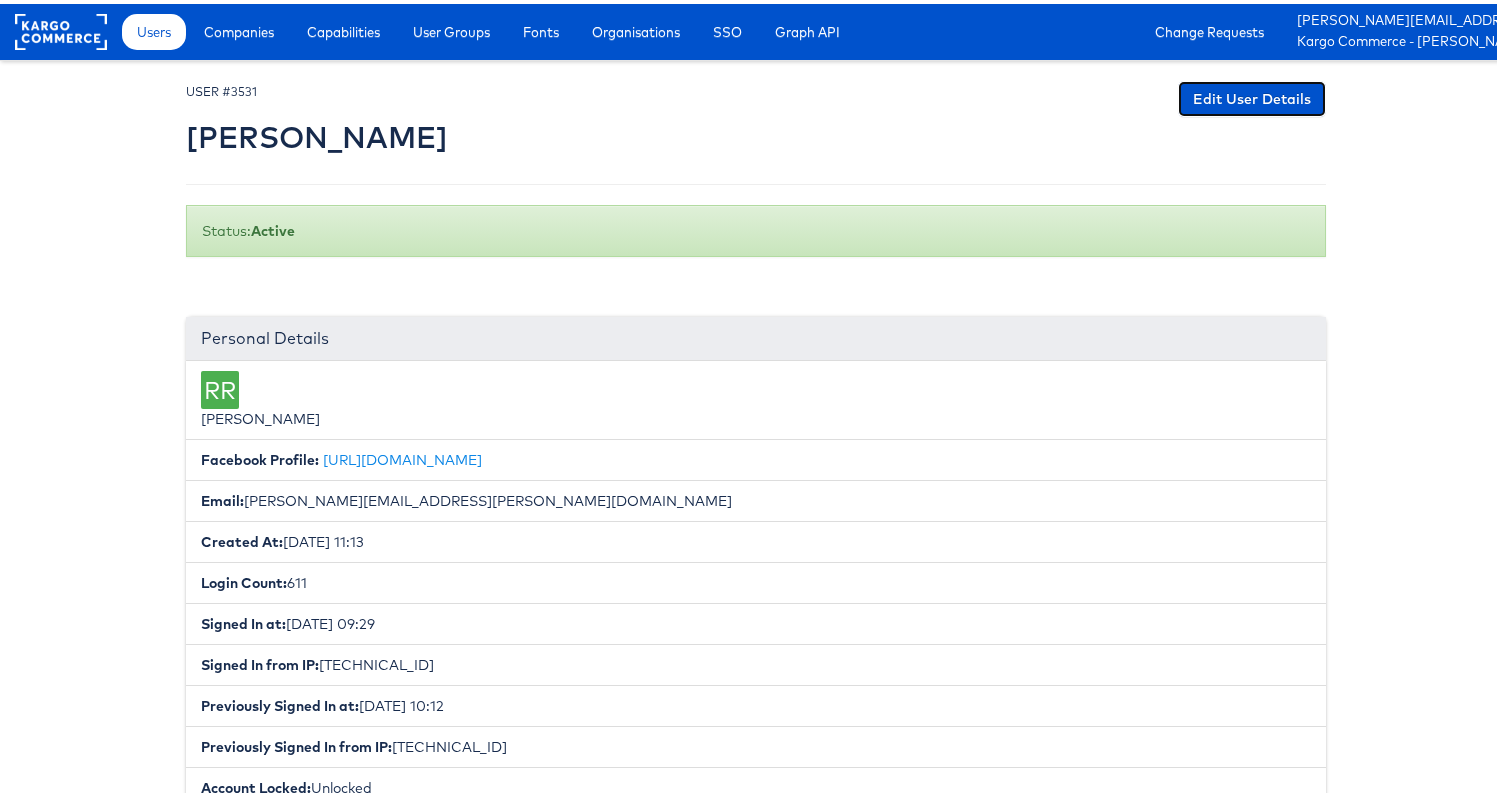 click on "Edit User Details" at bounding box center [1252, 95] 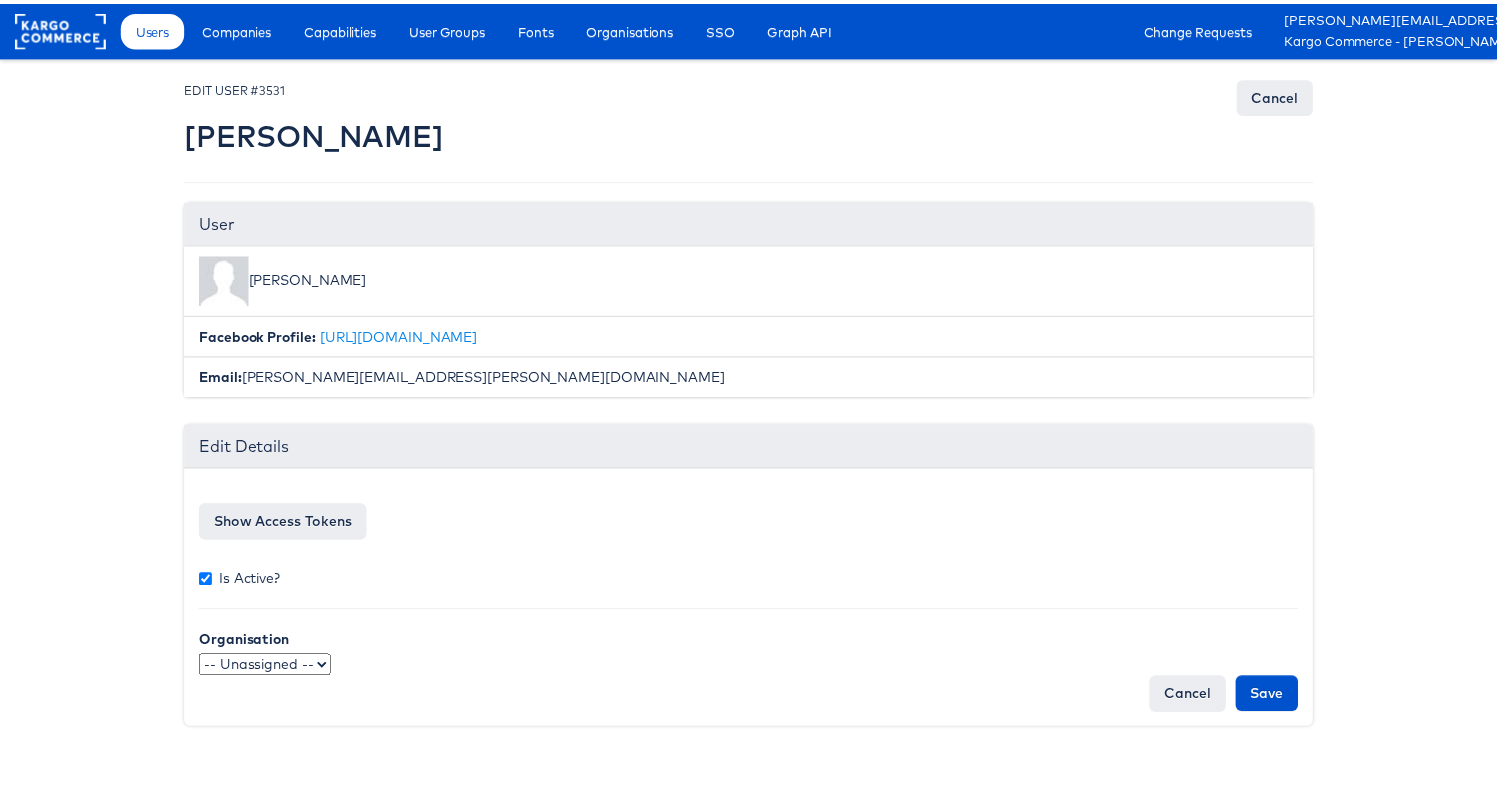scroll, scrollTop: 0, scrollLeft: 0, axis: both 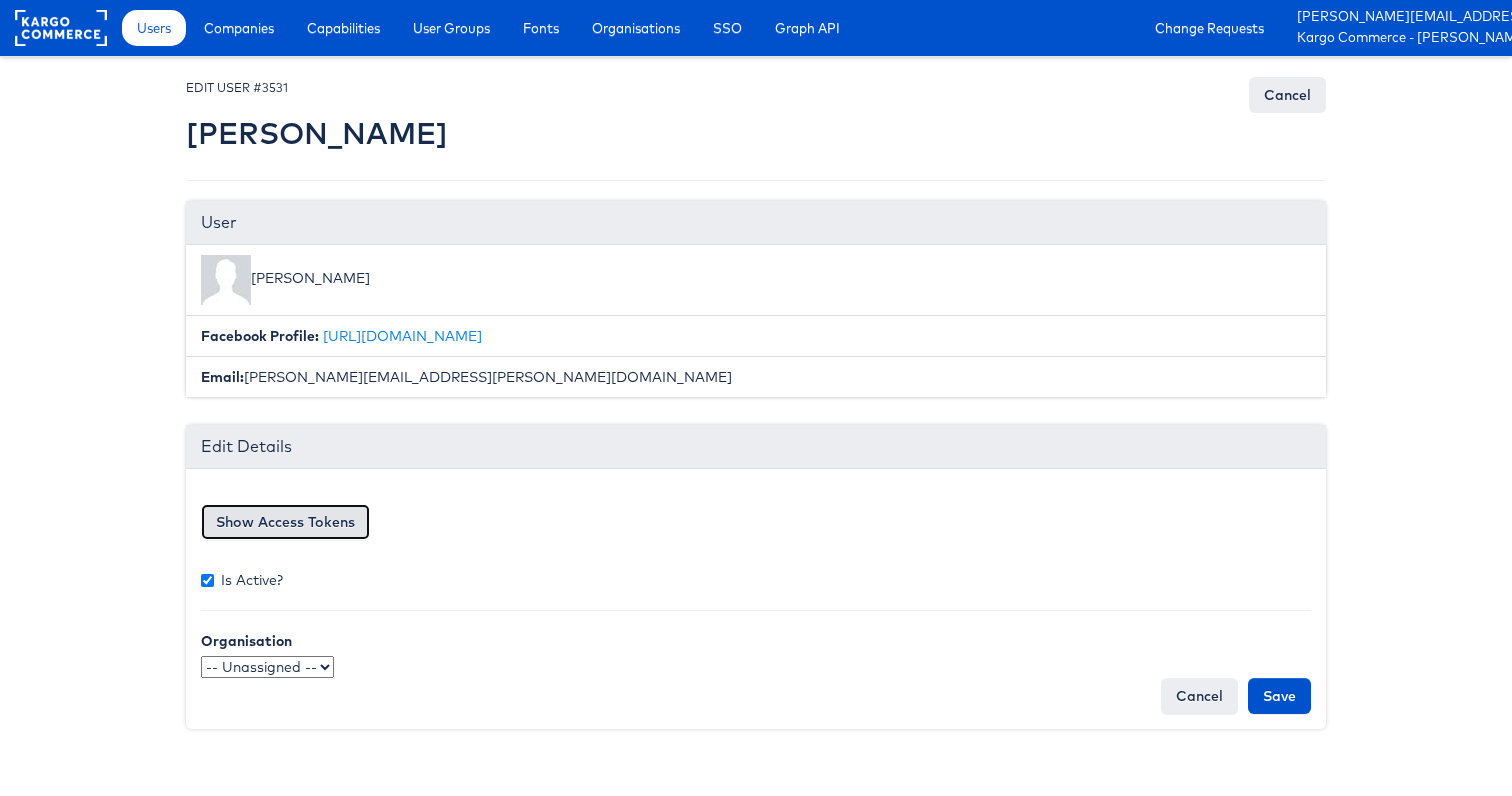 click on "Show Access Tokens" at bounding box center (285, 522) 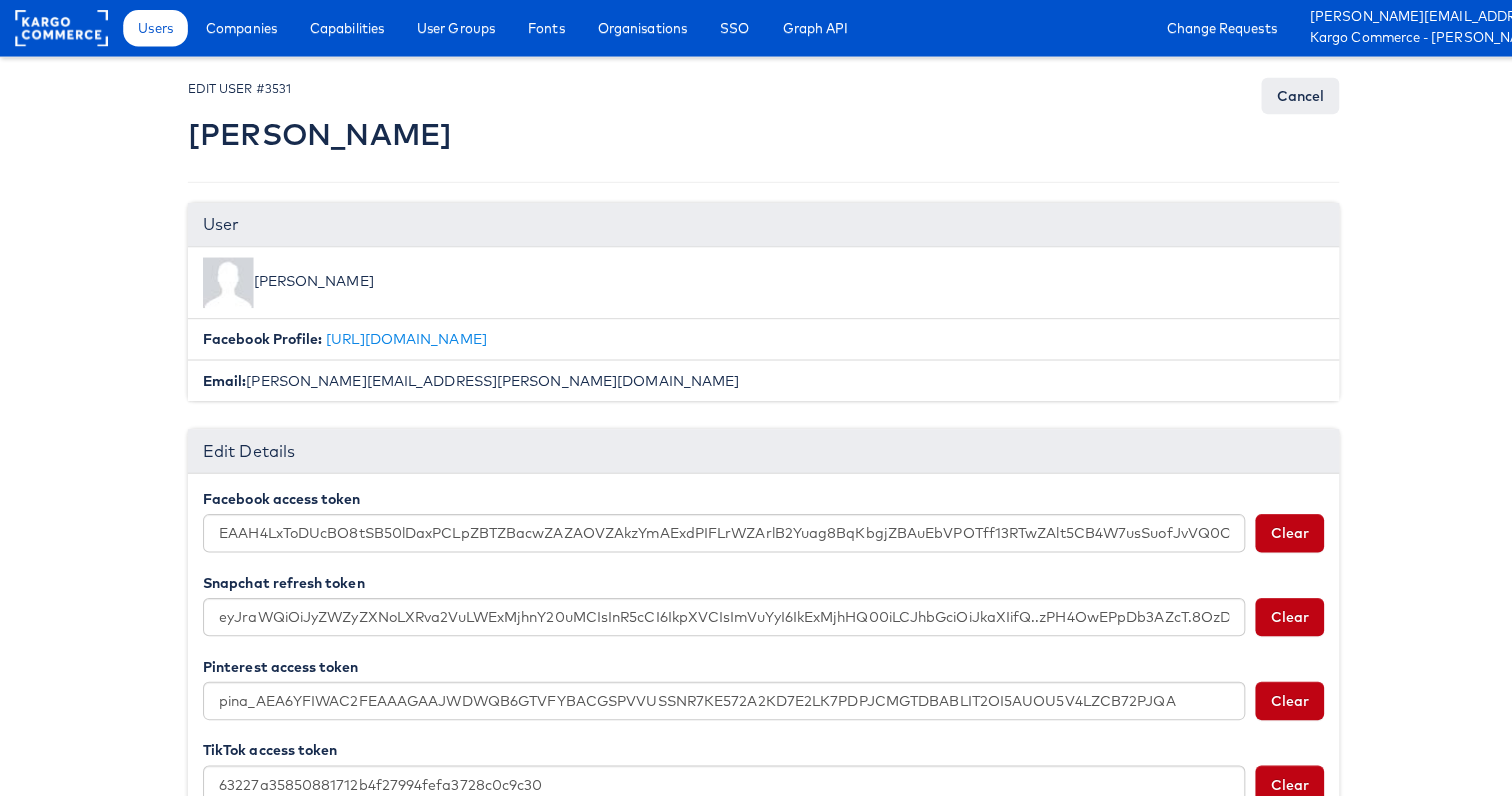 scroll, scrollTop: 376, scrollLeft: 0, axis: vertical 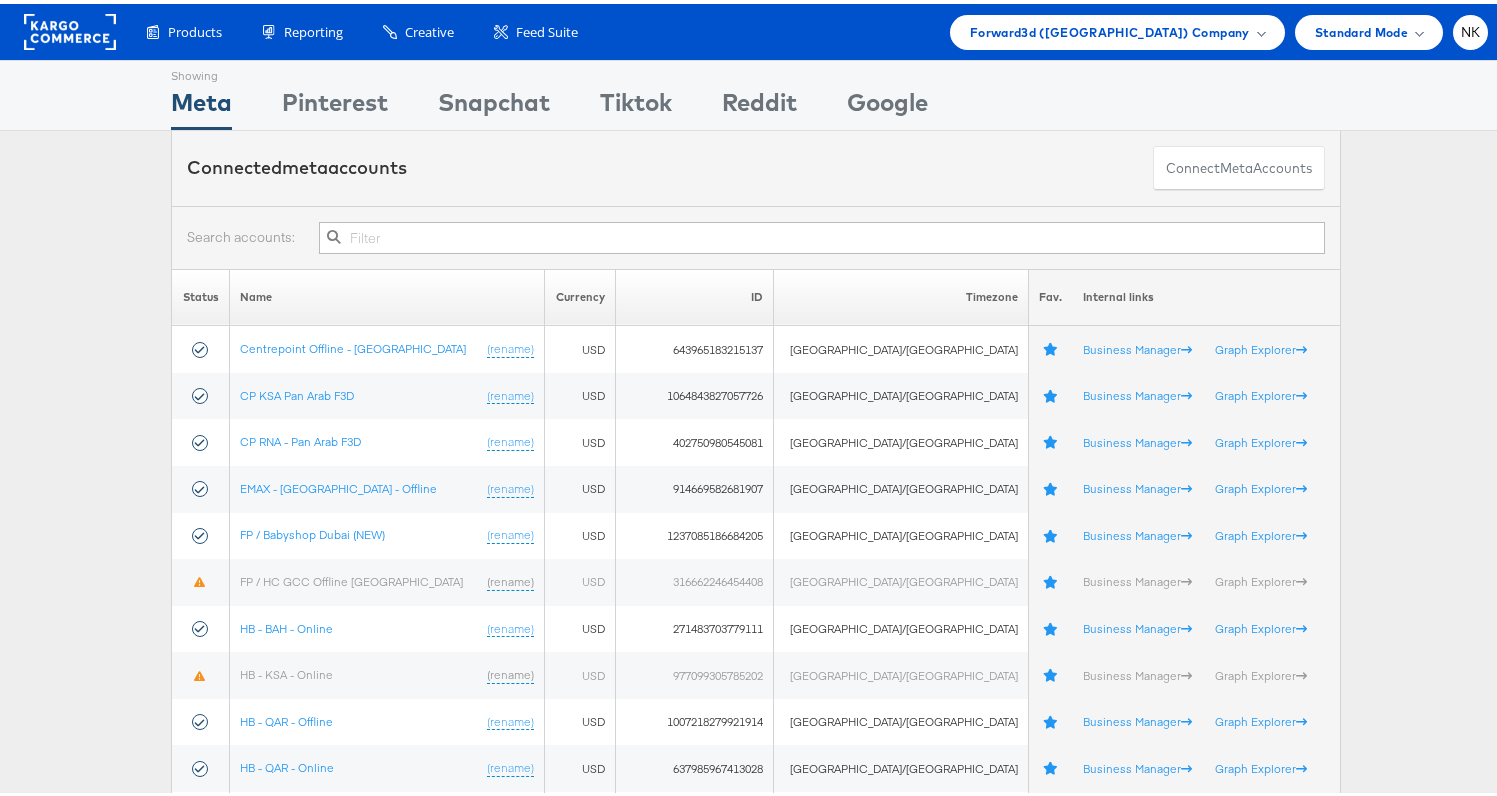 click on "Showing
Meta
Showing
Pinterest
Showing
Snapchat
Showing
Tiktok
Showing
Reddit
Showing
Google" at bounding box center [756, 91] 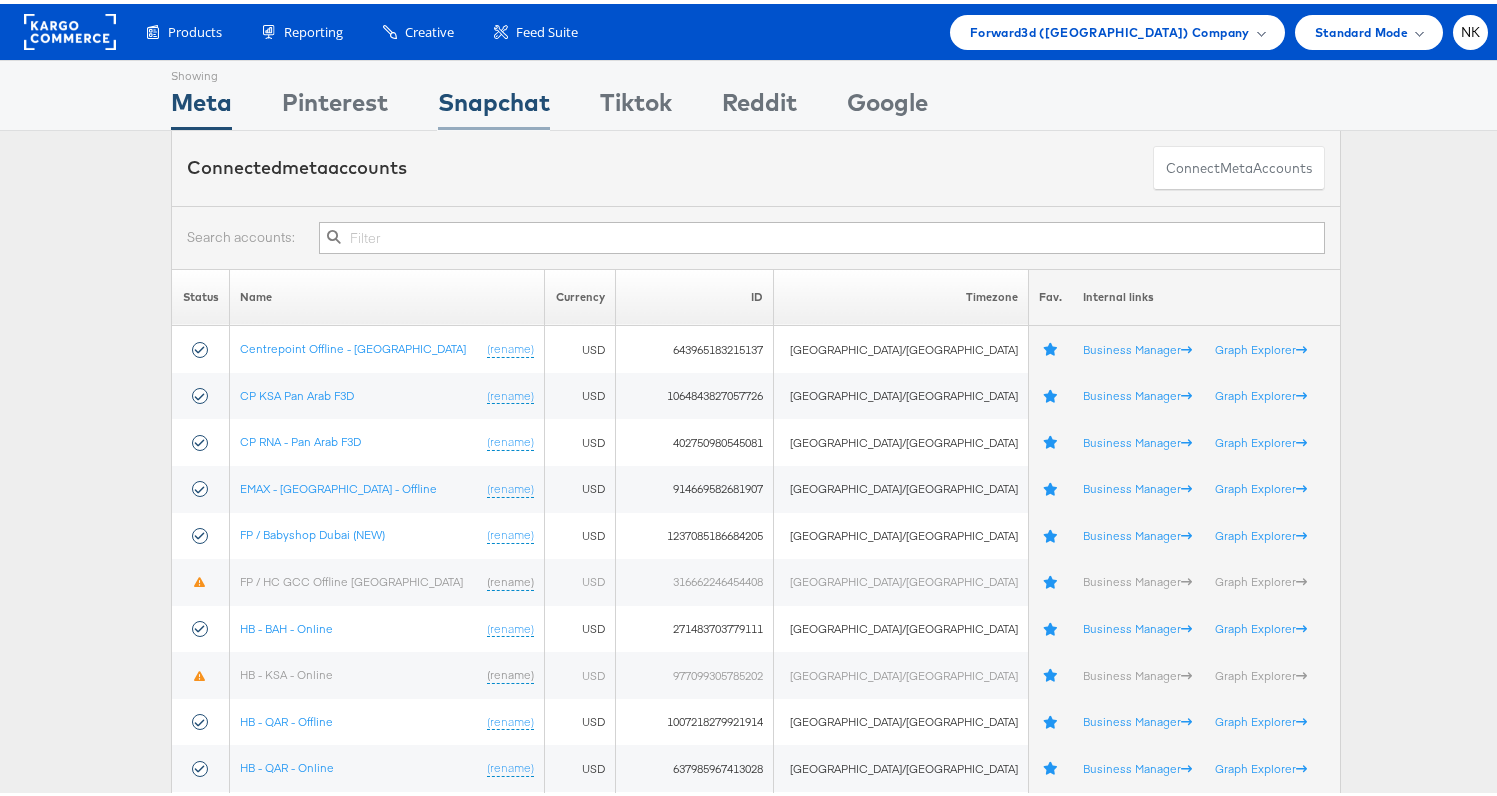 click on "Snapchat" at bounding box center (494, 103) 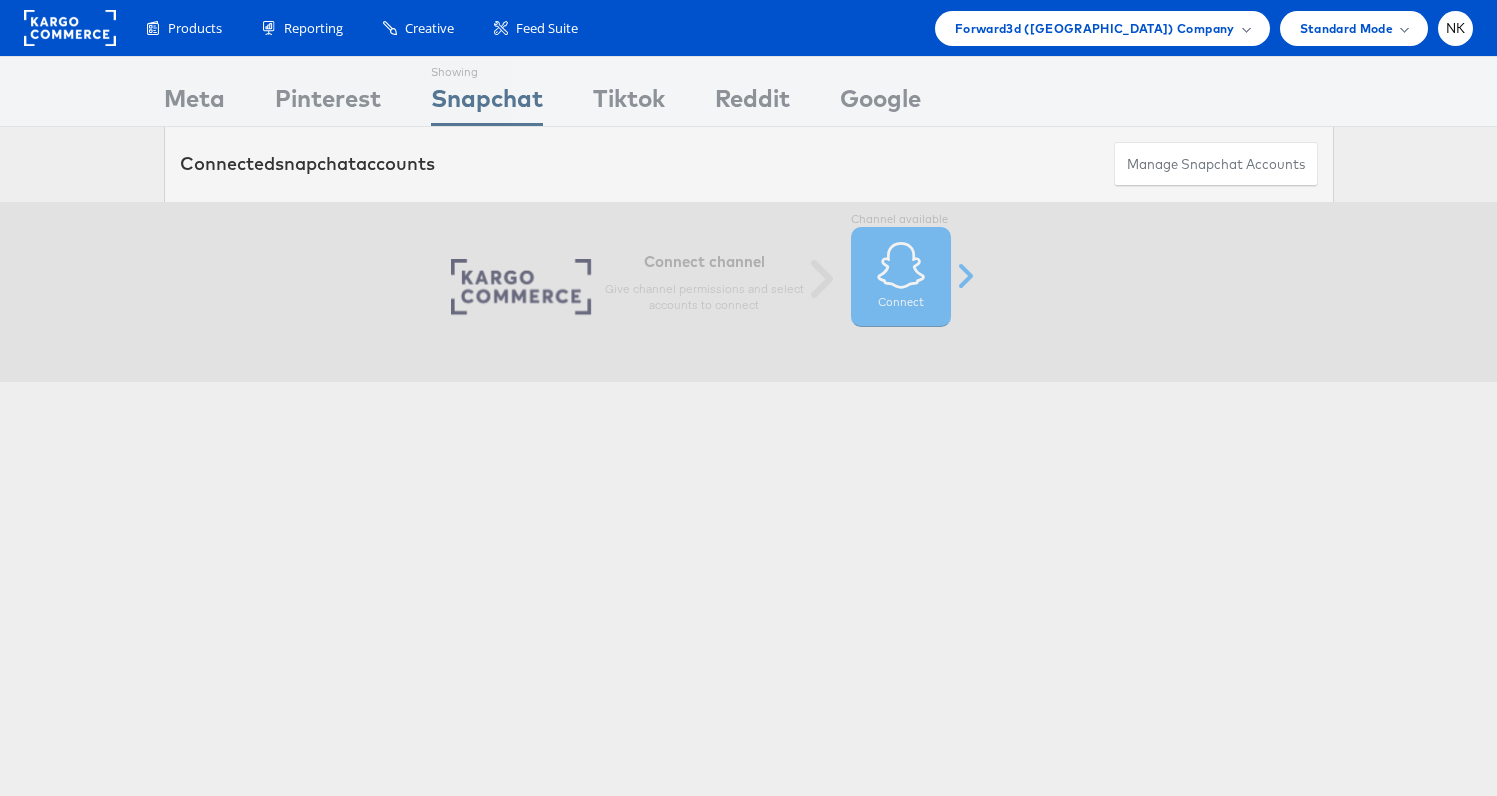 scroll, scrollTop: 0, scrollLeft: 0, axis: both 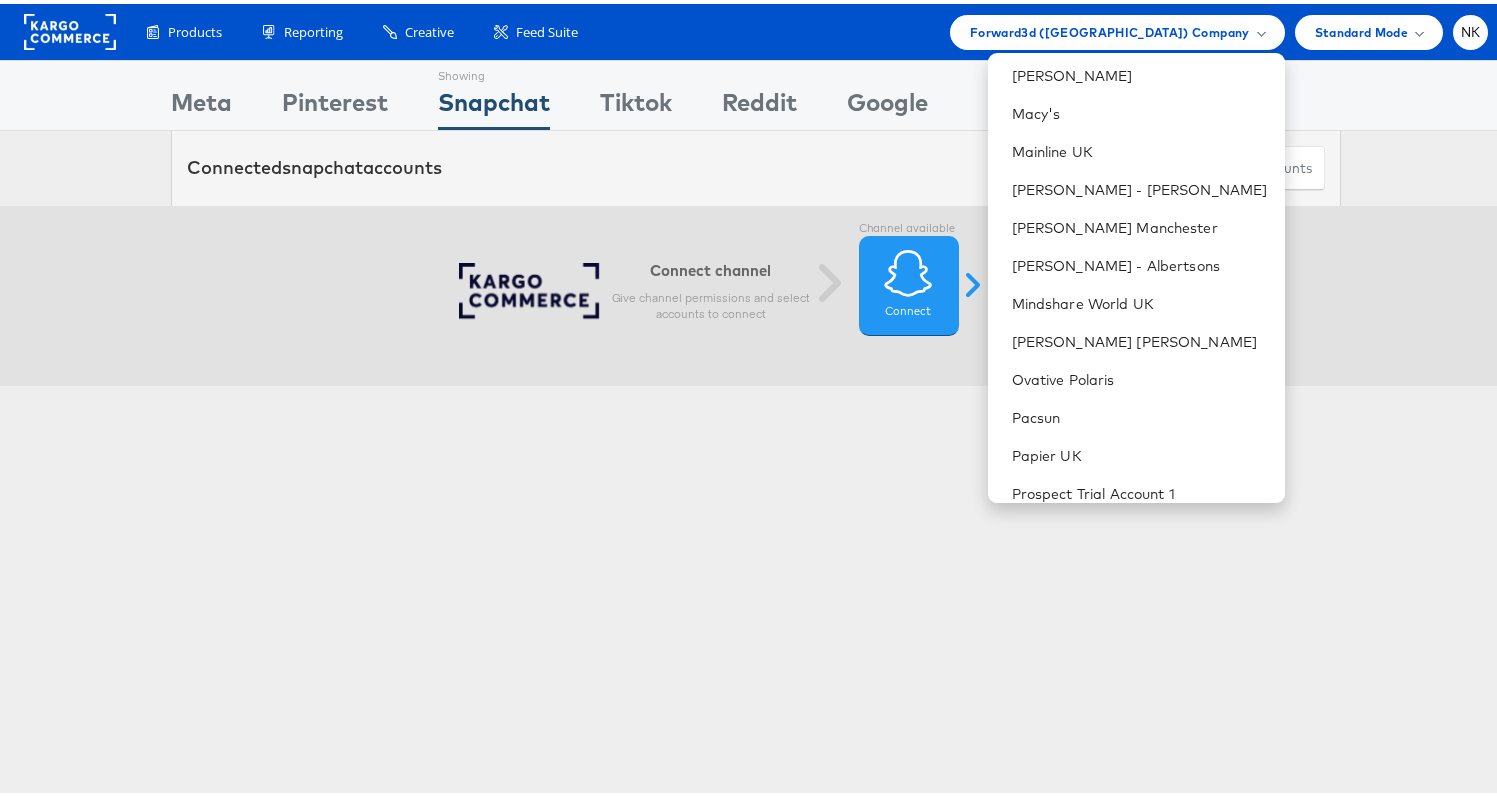 click 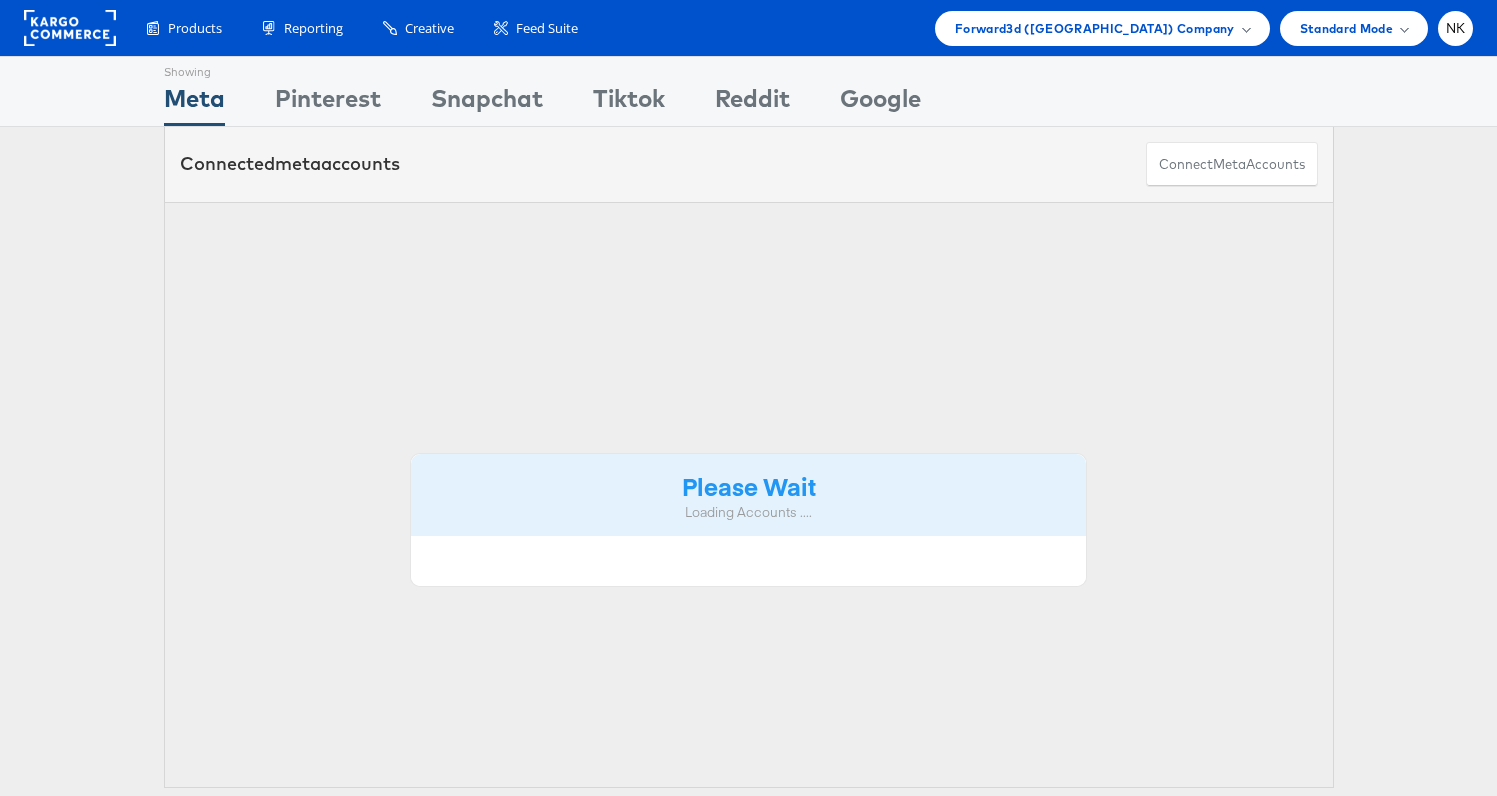 scroll, scrollTop: 0, scrollLeft: 0, axis: both 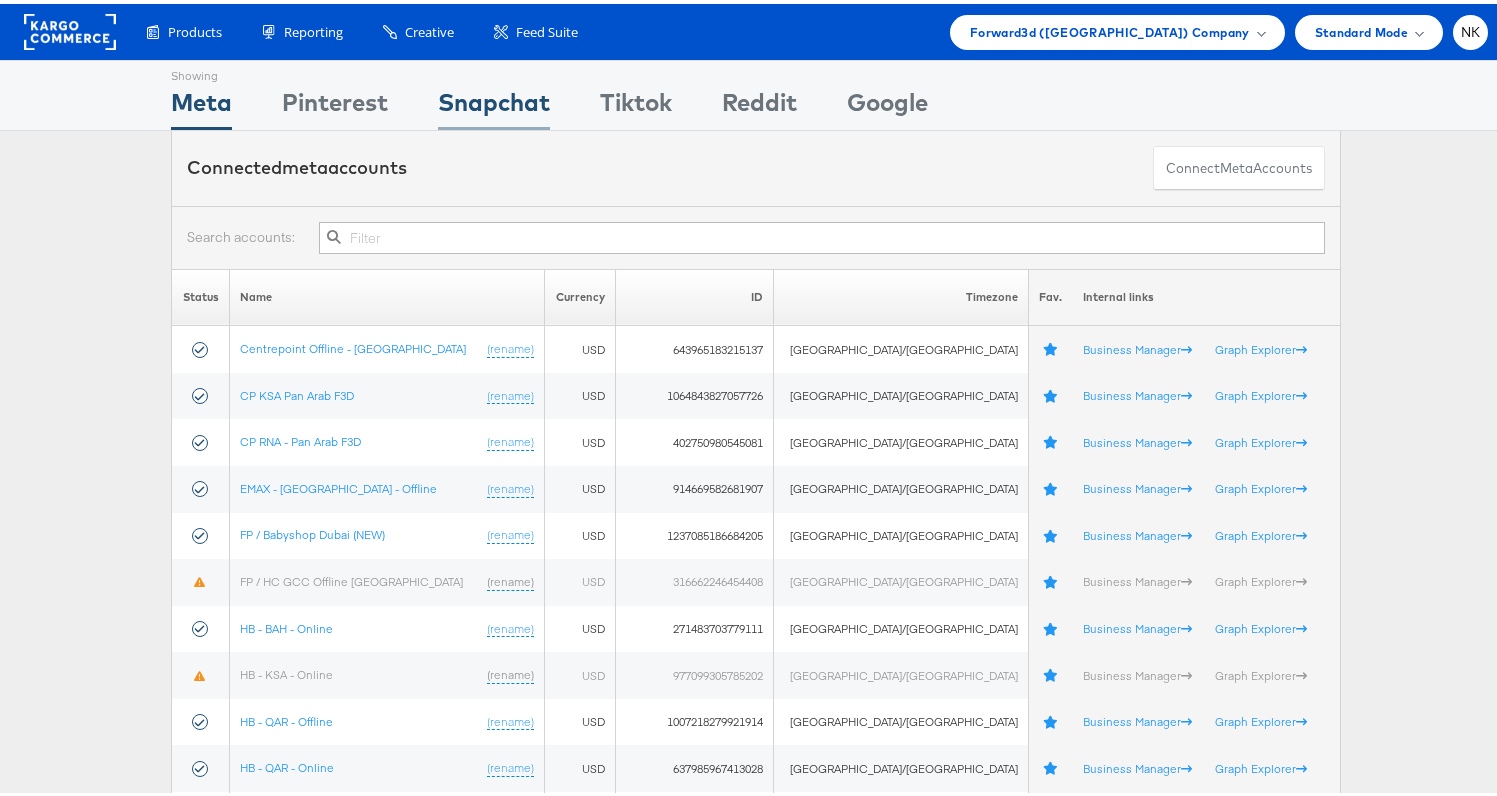 click on "Snapchat" at bounding box center [494, 103] 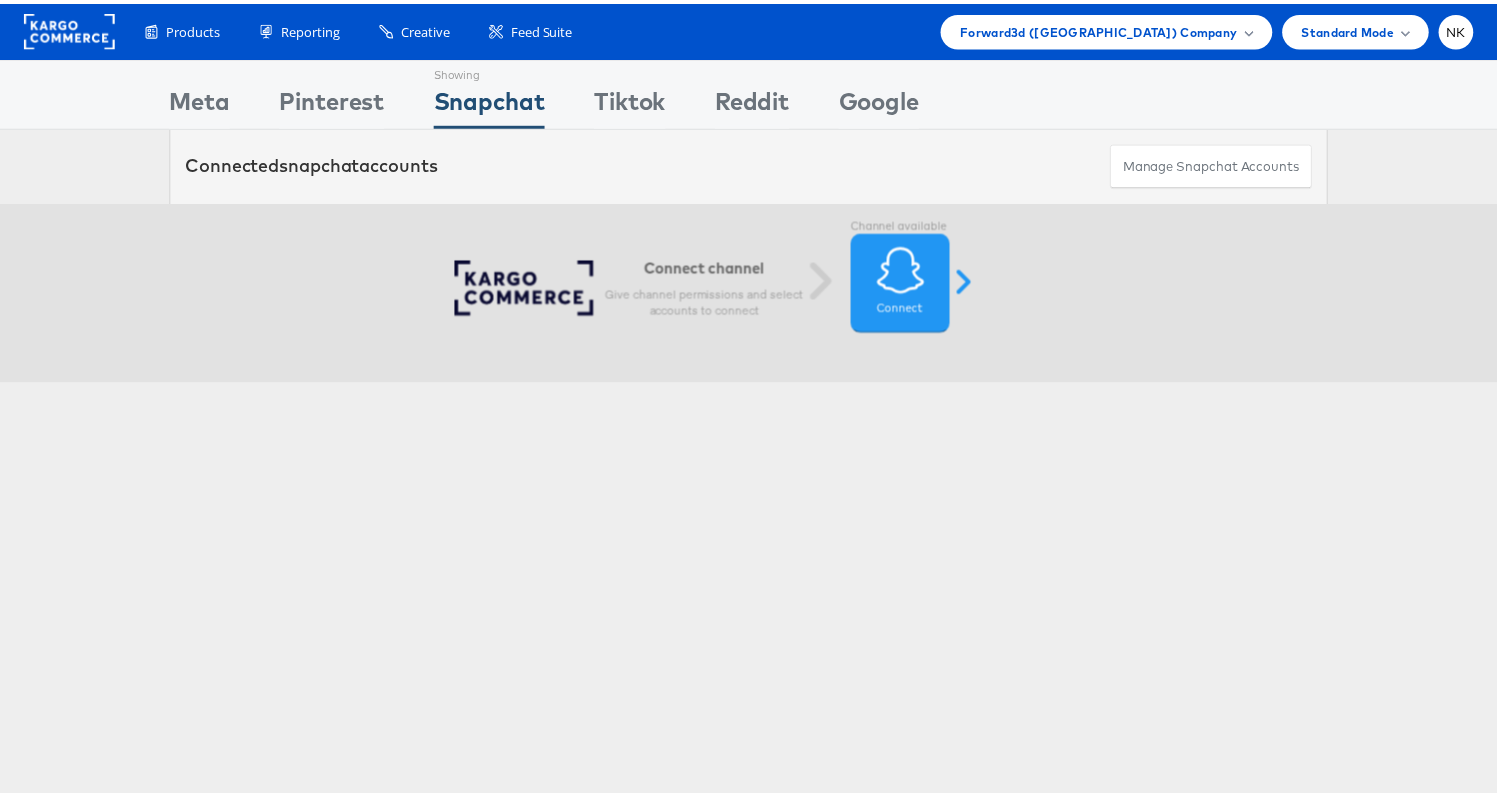 scroll, scrollTop: 0, scrollLeft: 0, axis: both 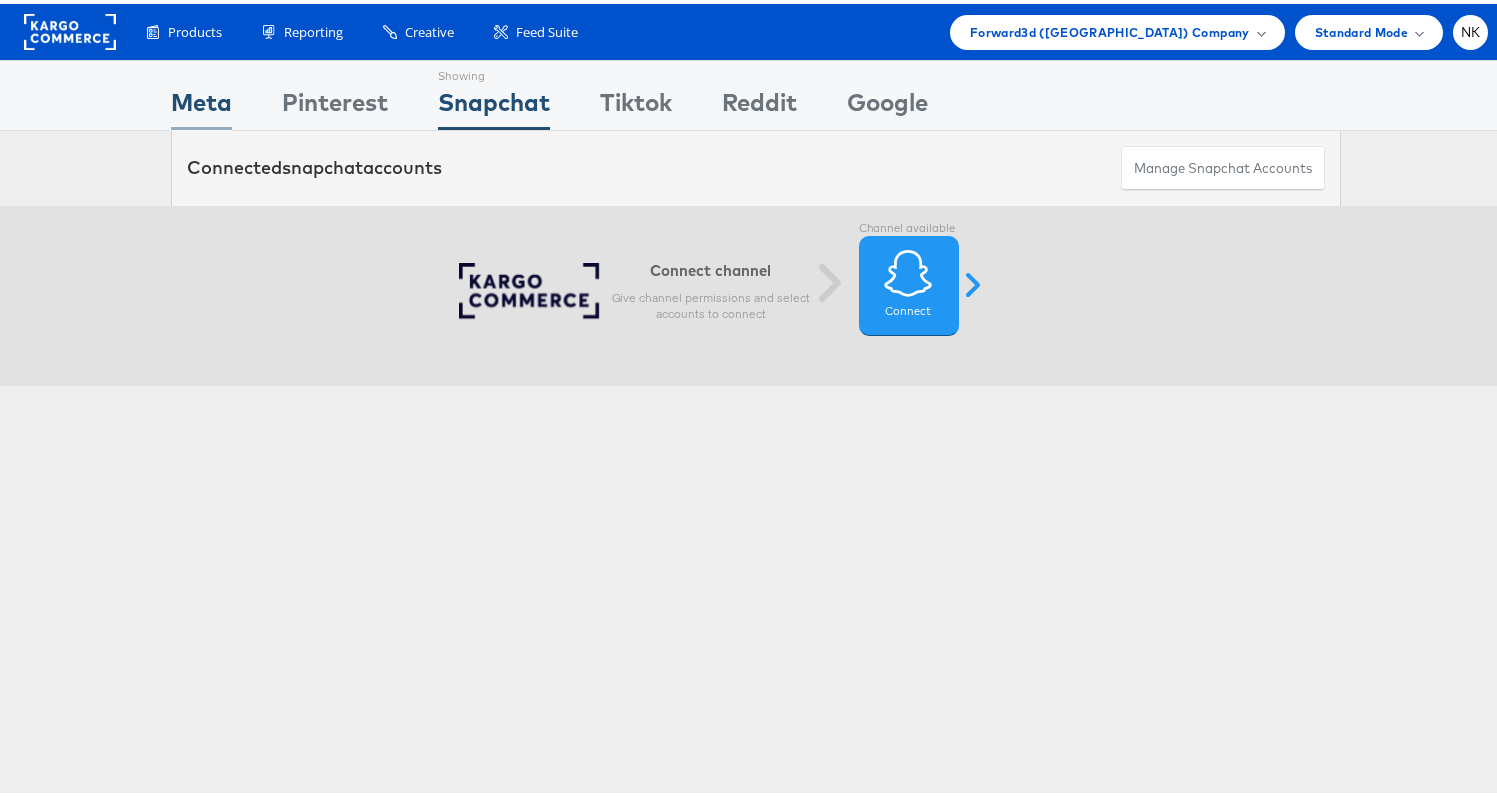 click on "Meta" at bounding box center (201, 103) 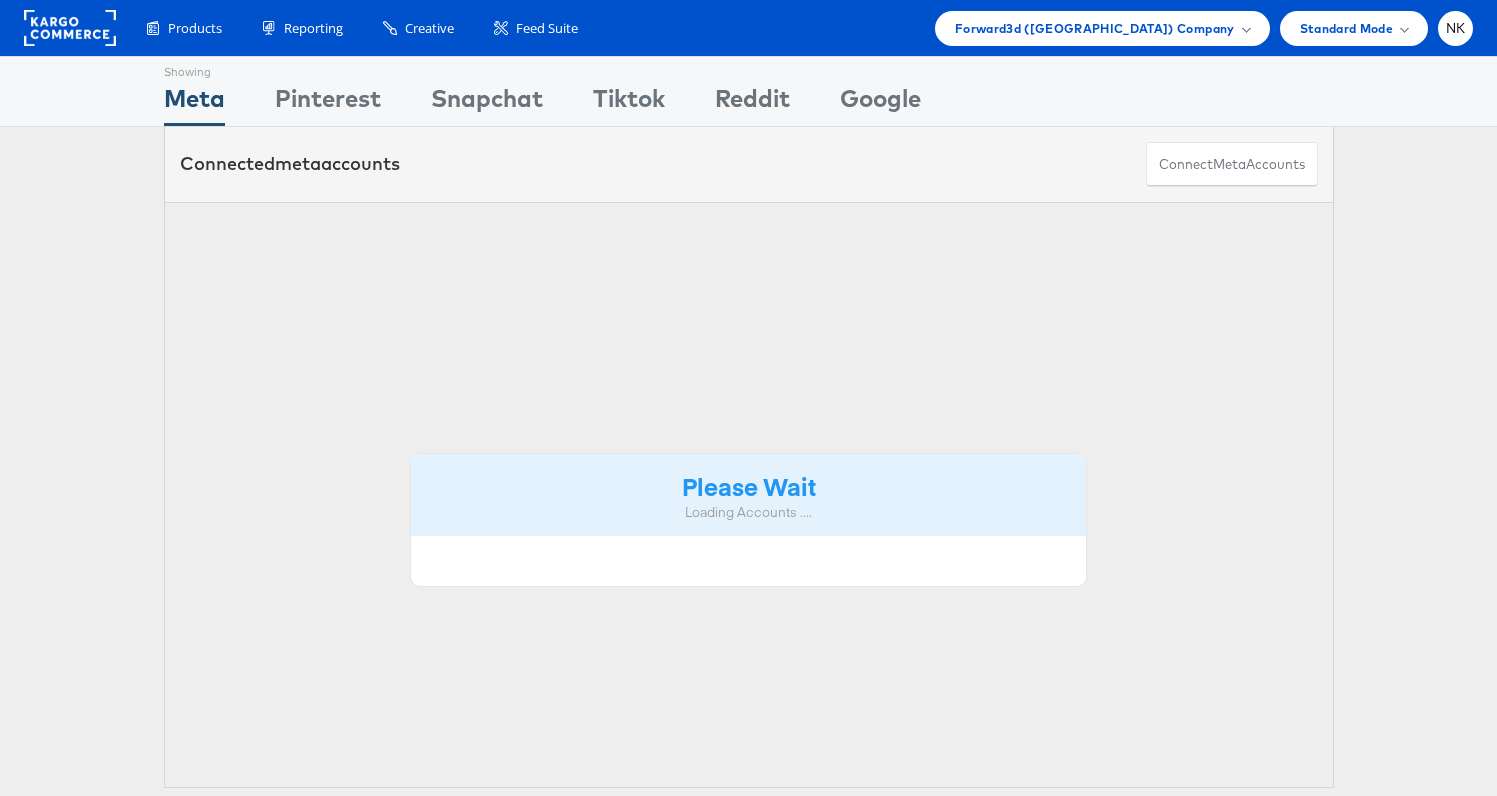 scroll, scrollTop: 0, scrollLeft: 0, axis: both 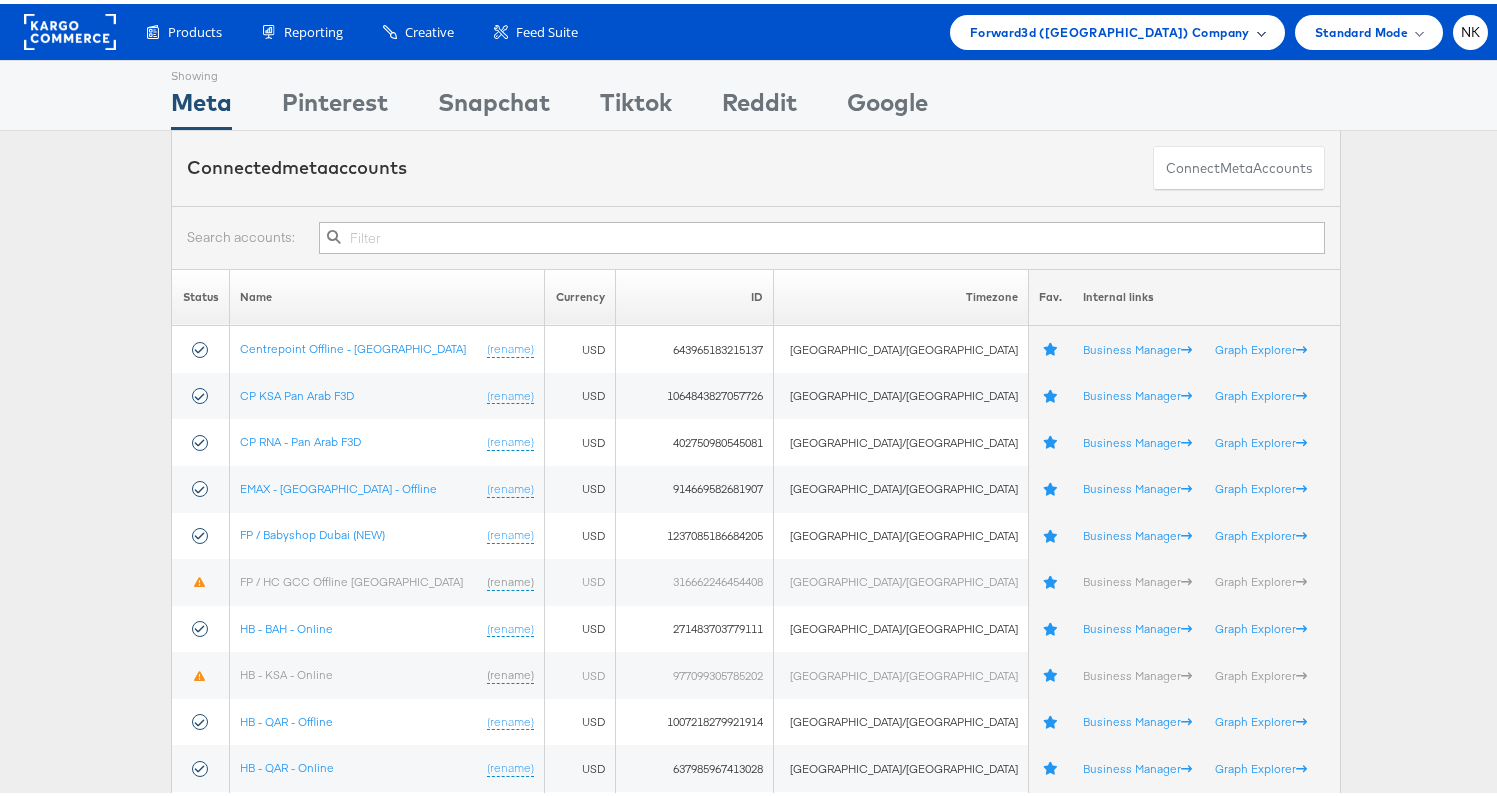 click on "Forward3d ([GEOGRAPHIC_DATA]) Company" at bounding box center (1117, 28) 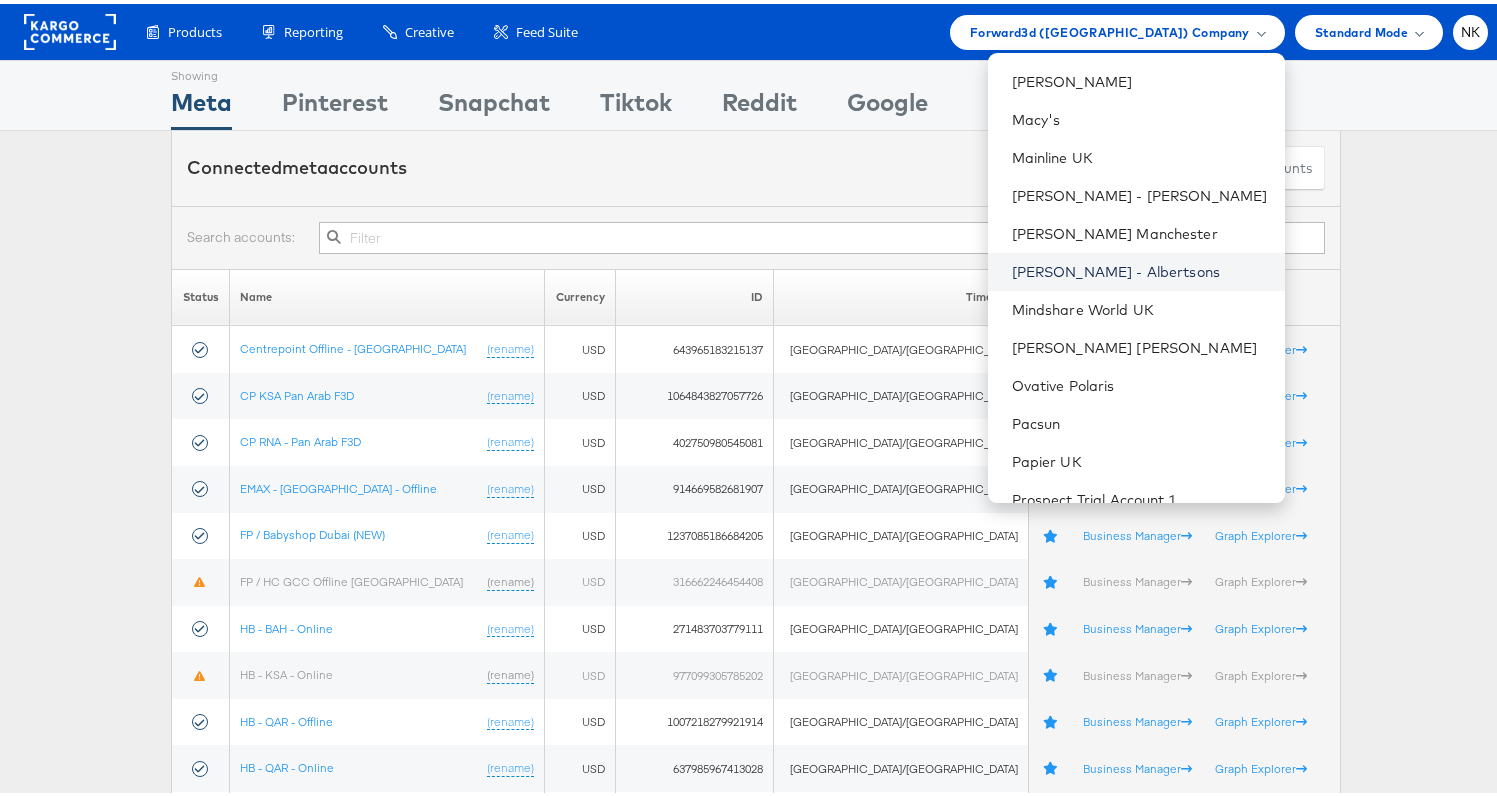 scroll, scrollTop: 1239, scrollLeft: 0, axis: vertical 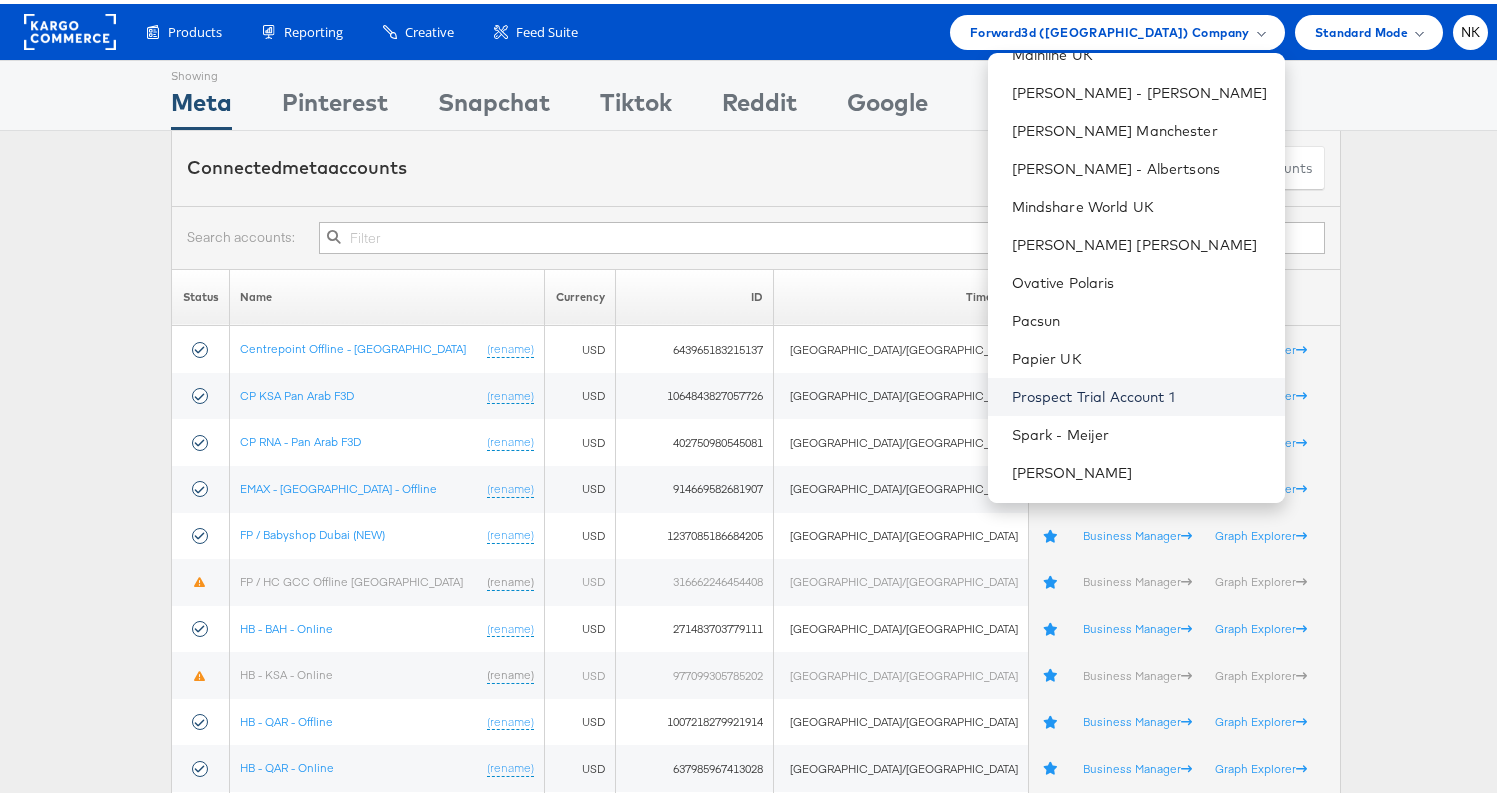 click on "Prospect Trial Account 1" at bounding box center (1140, 393) 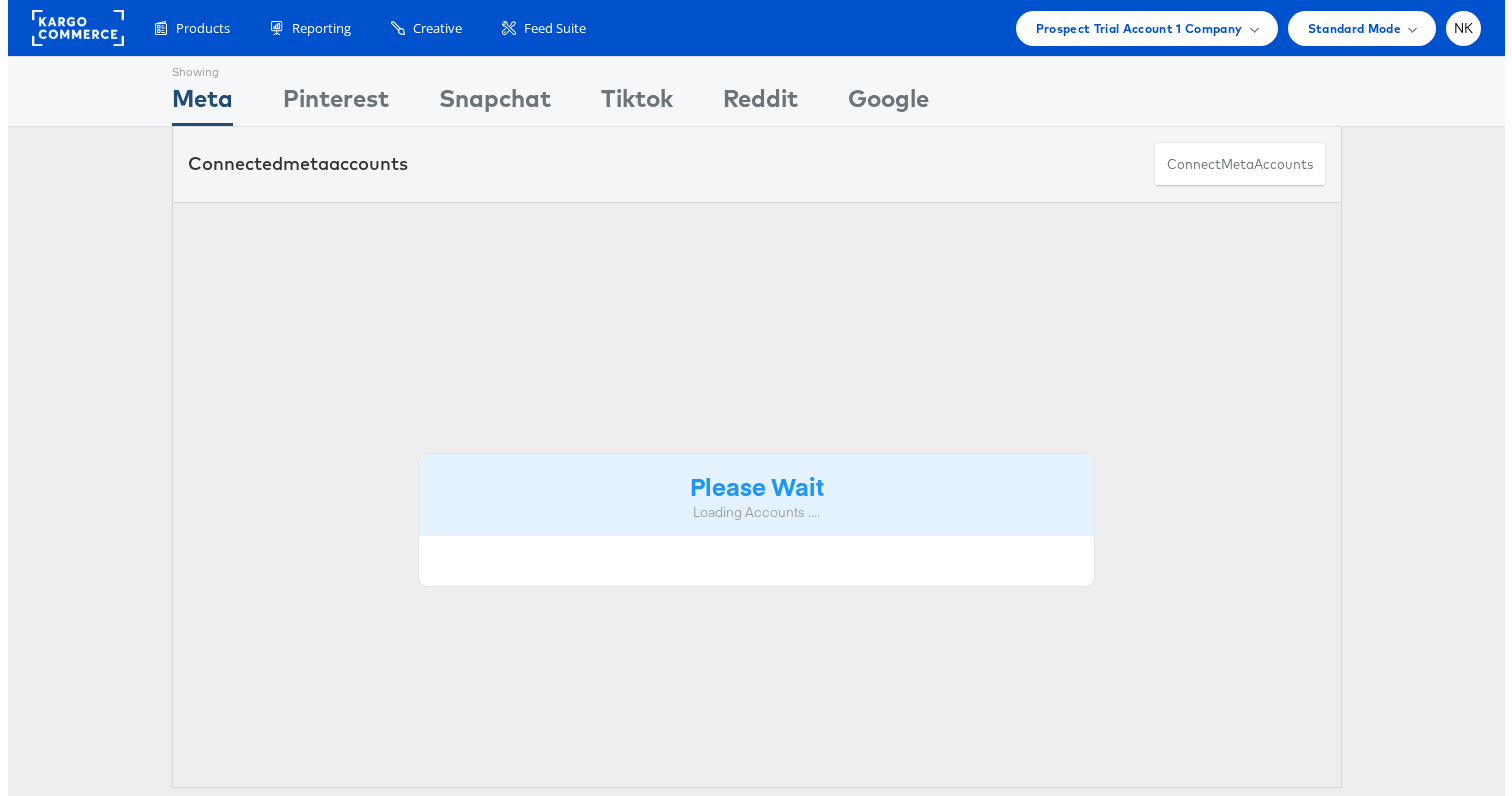 scroll, scrollTop: 0, scrollLeft: 0, axis: both 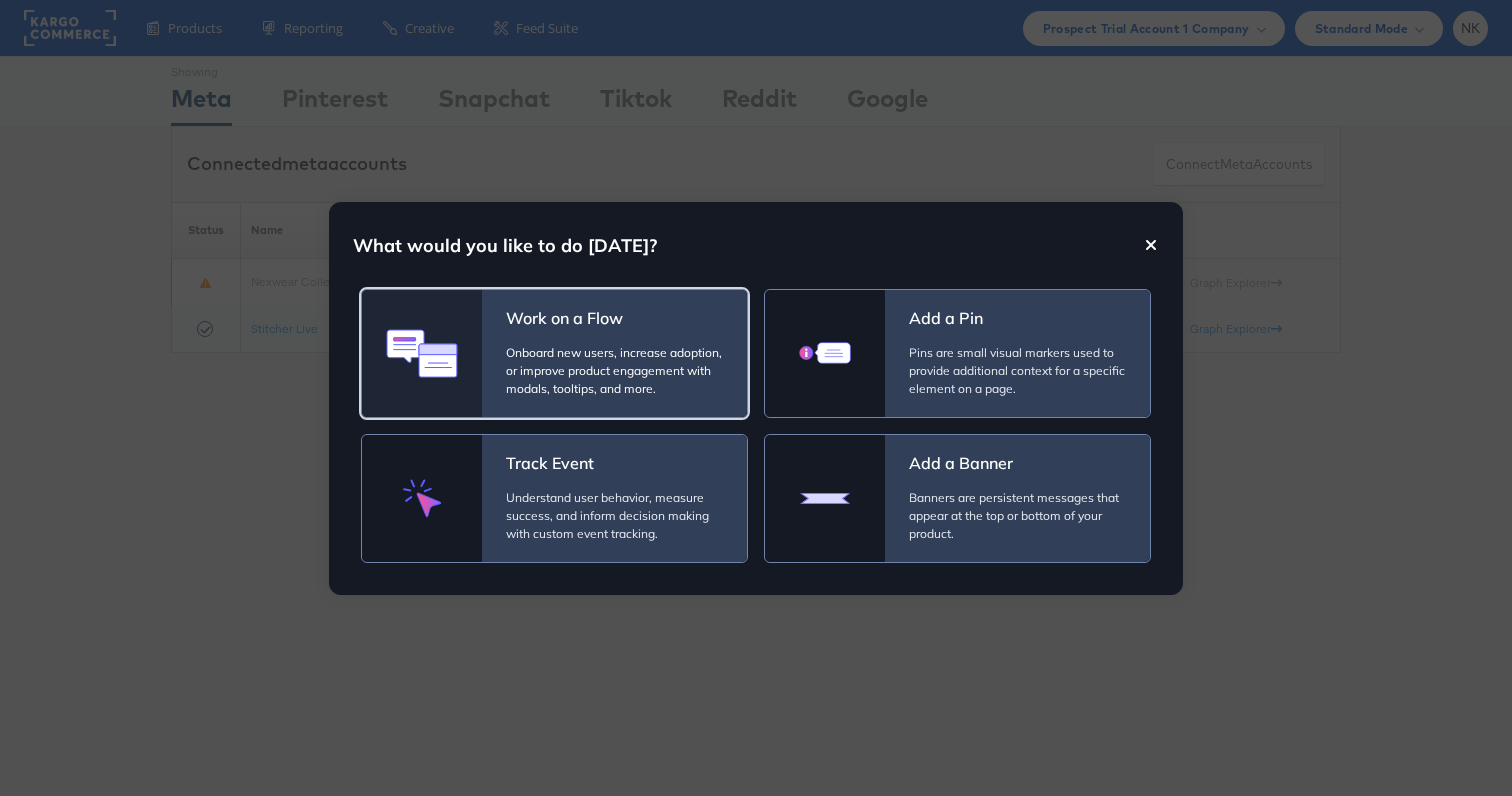 click on "Onboard new users, increase adoption, or improve product engagement with modals, tooltips, and more." at bounding box center [614, 371] 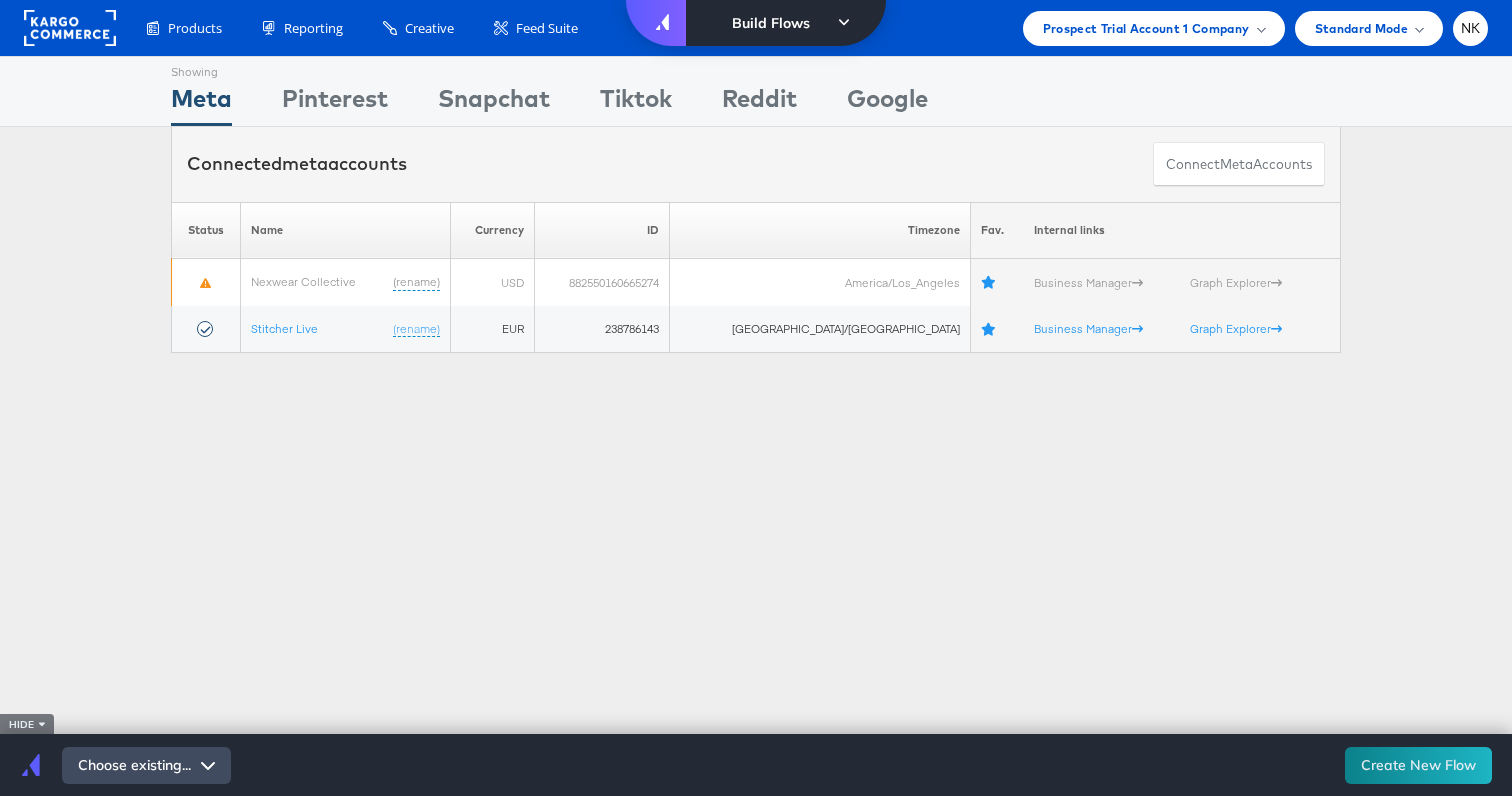 click 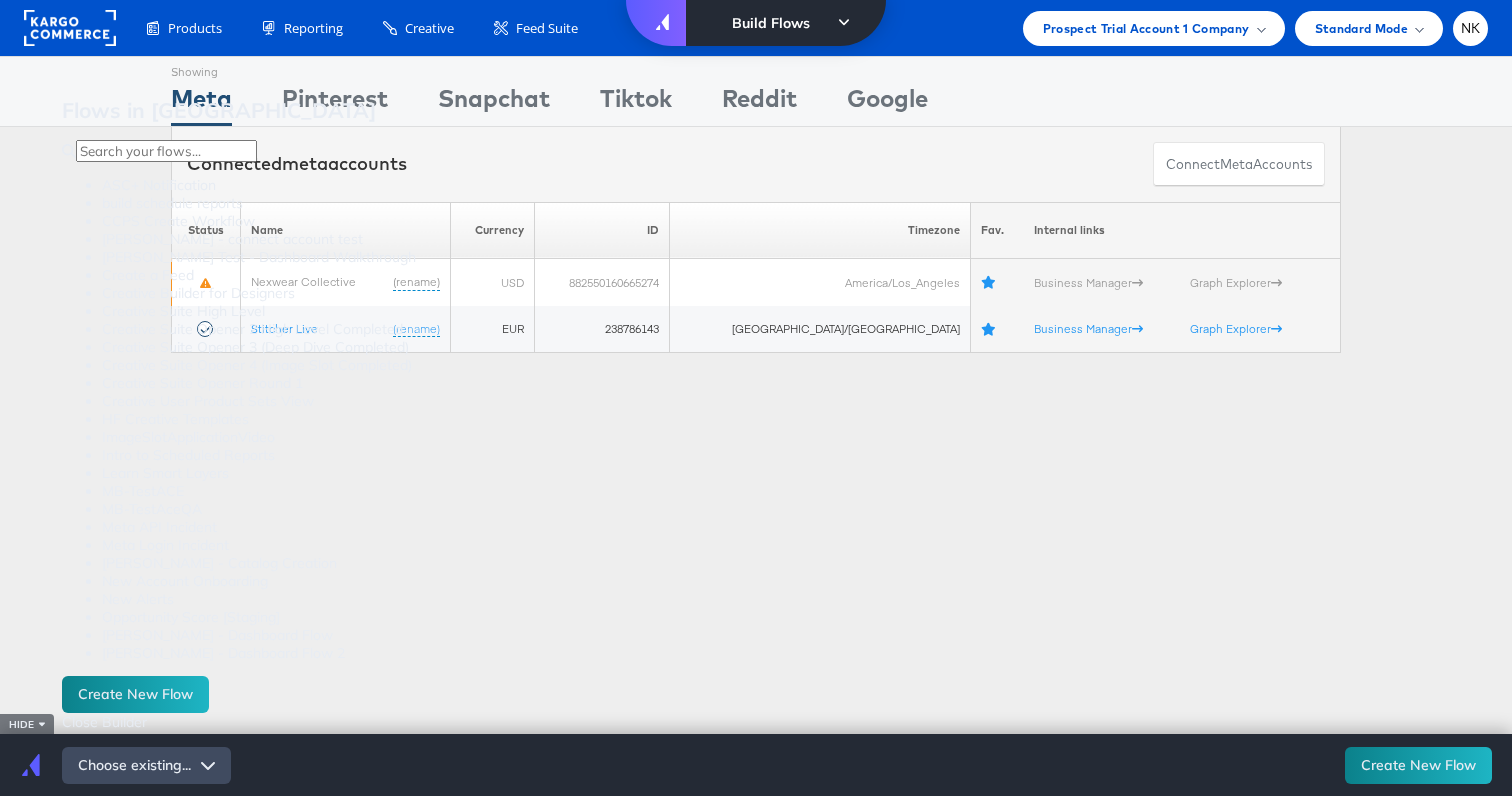 scroll, scrollTop: 677, scrollLeft: 0, axis: vertical 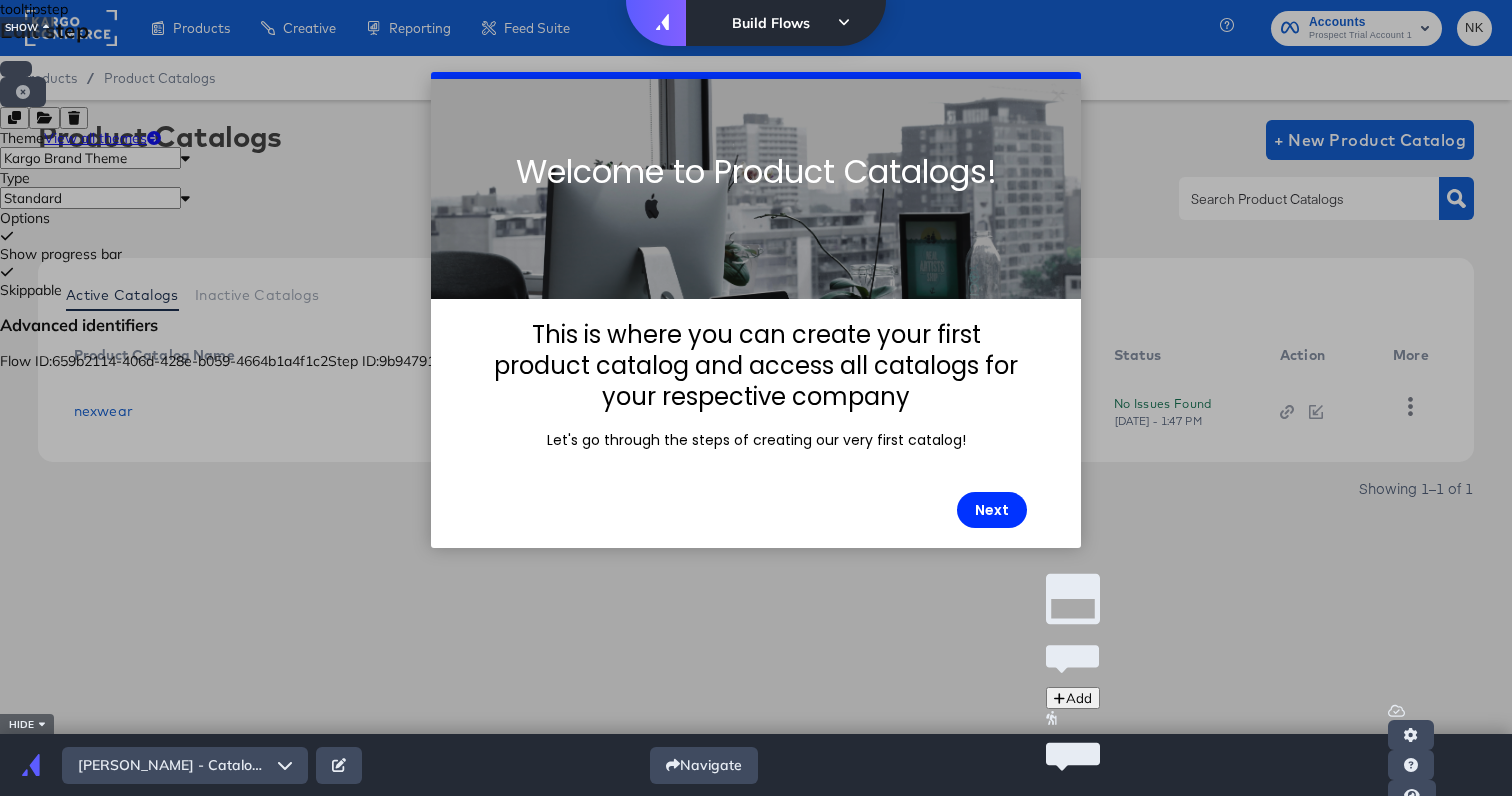 click 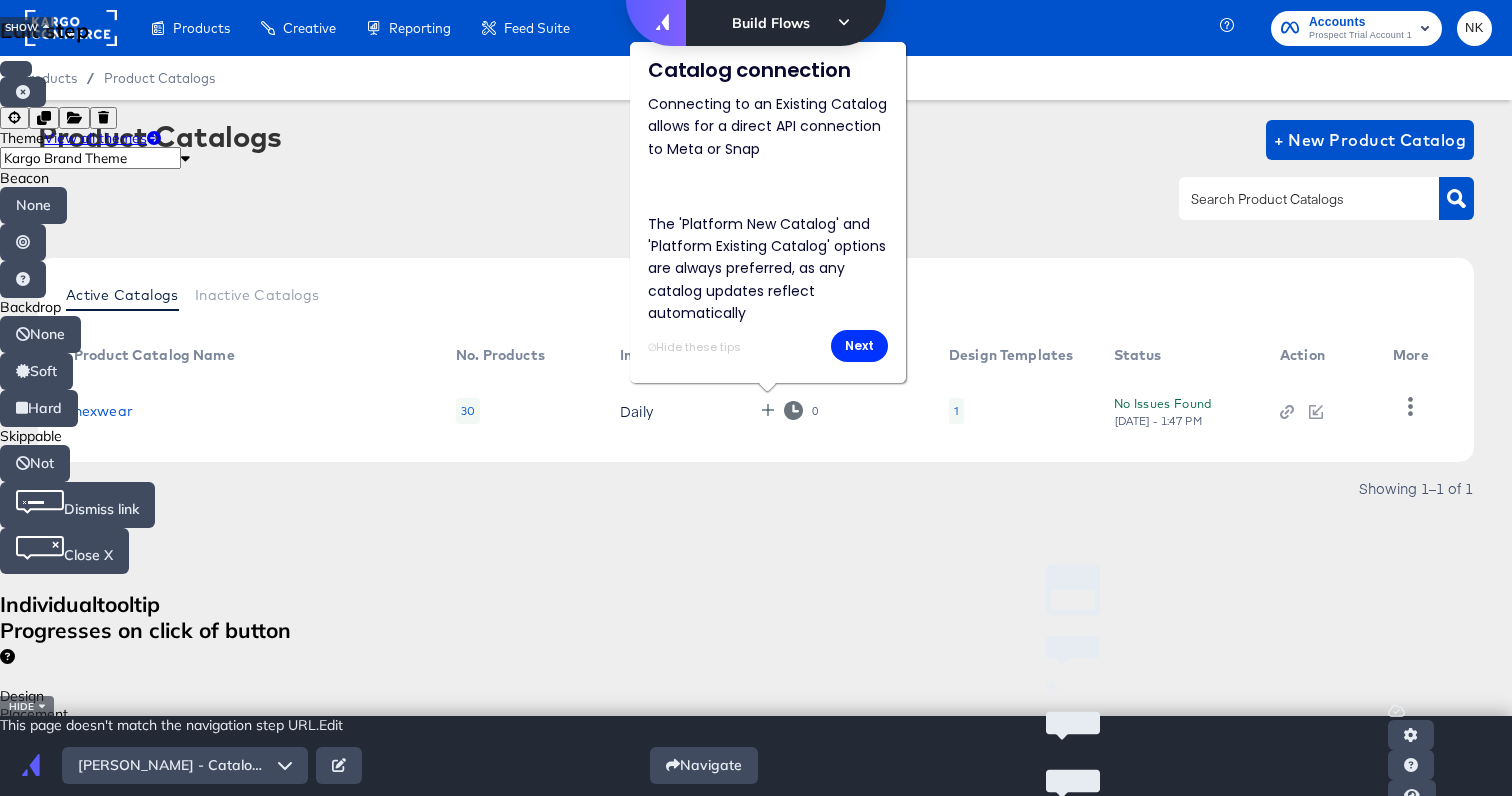 scroll, scrollTop: 0, scrollLeft: 0, axis: both 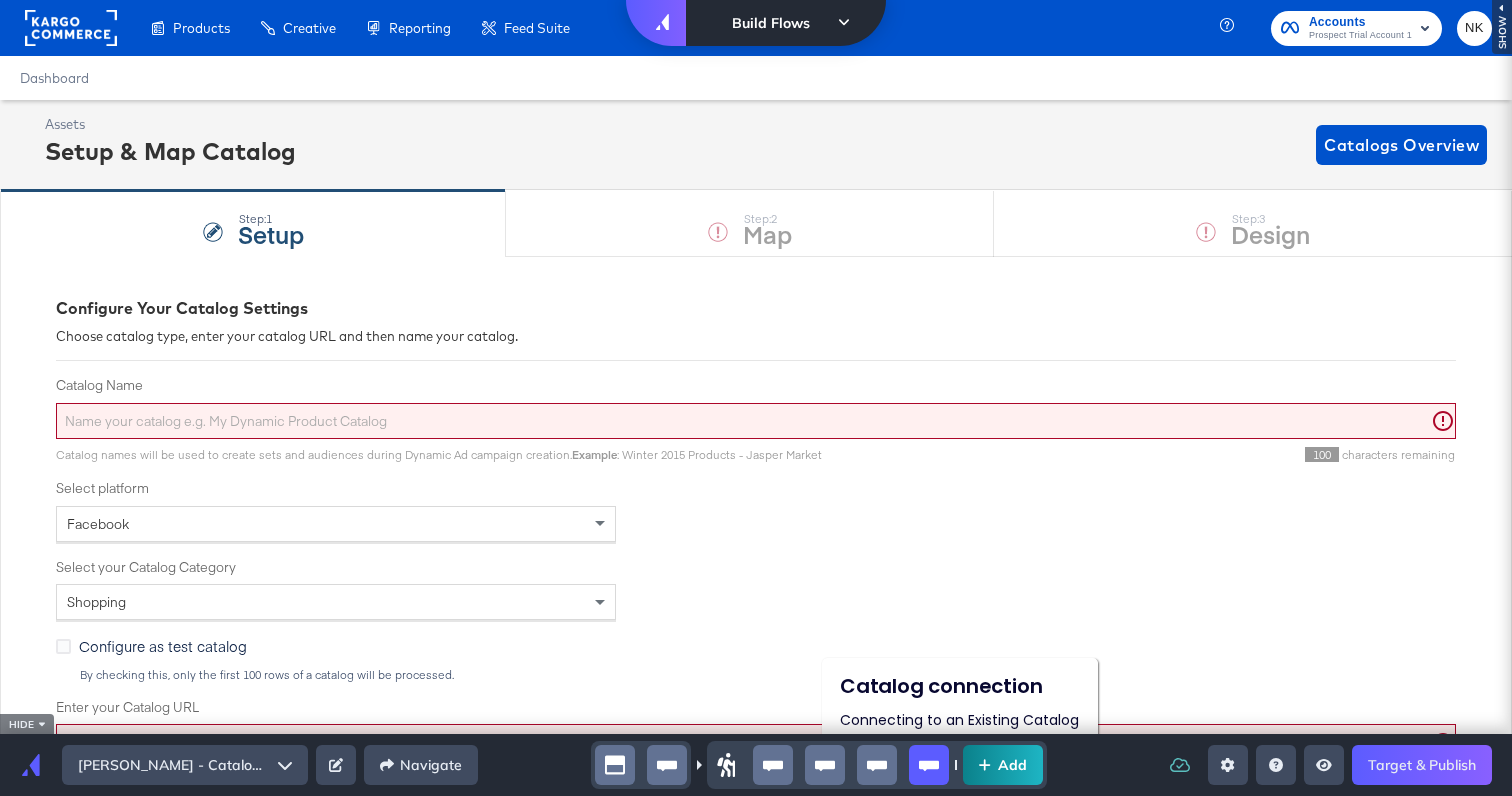 click on "Left Side Caret - Move Row Right Side Caret - Move Row move-dots Catalog connection Cannot exceed  6  items per row Left Side Caret - Move Row Right Side Caret - Move Row move-dots Connecting to an Existing Catalog allows for a direct API connection to Meta or Snap ​ The 'Platform New Catalog' and 'Platform Existing Catalog' options are always preferred, as any catalog updates reflect automatically  Cannot exceed  6  items per row Left Side Caret - Move Row Right Side Caret - Move Row move-dots ⊘  Hide these tips Cannot exceed  6  items per row Next Cannot exceed  6  items per row" at bounding box center [756, 0] 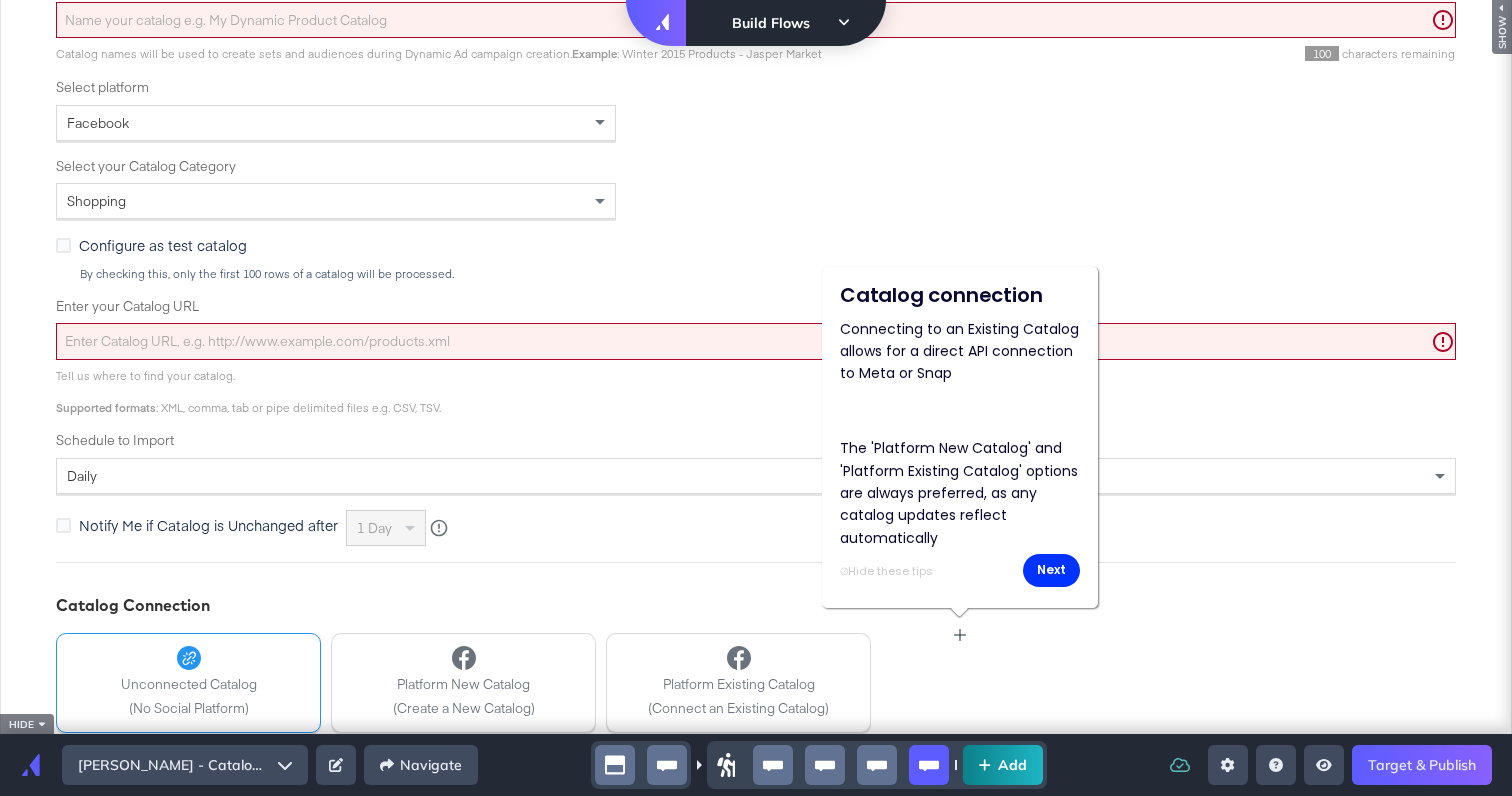scroll, scrollTop: 407, scrollLeft: 0, axis: vertical 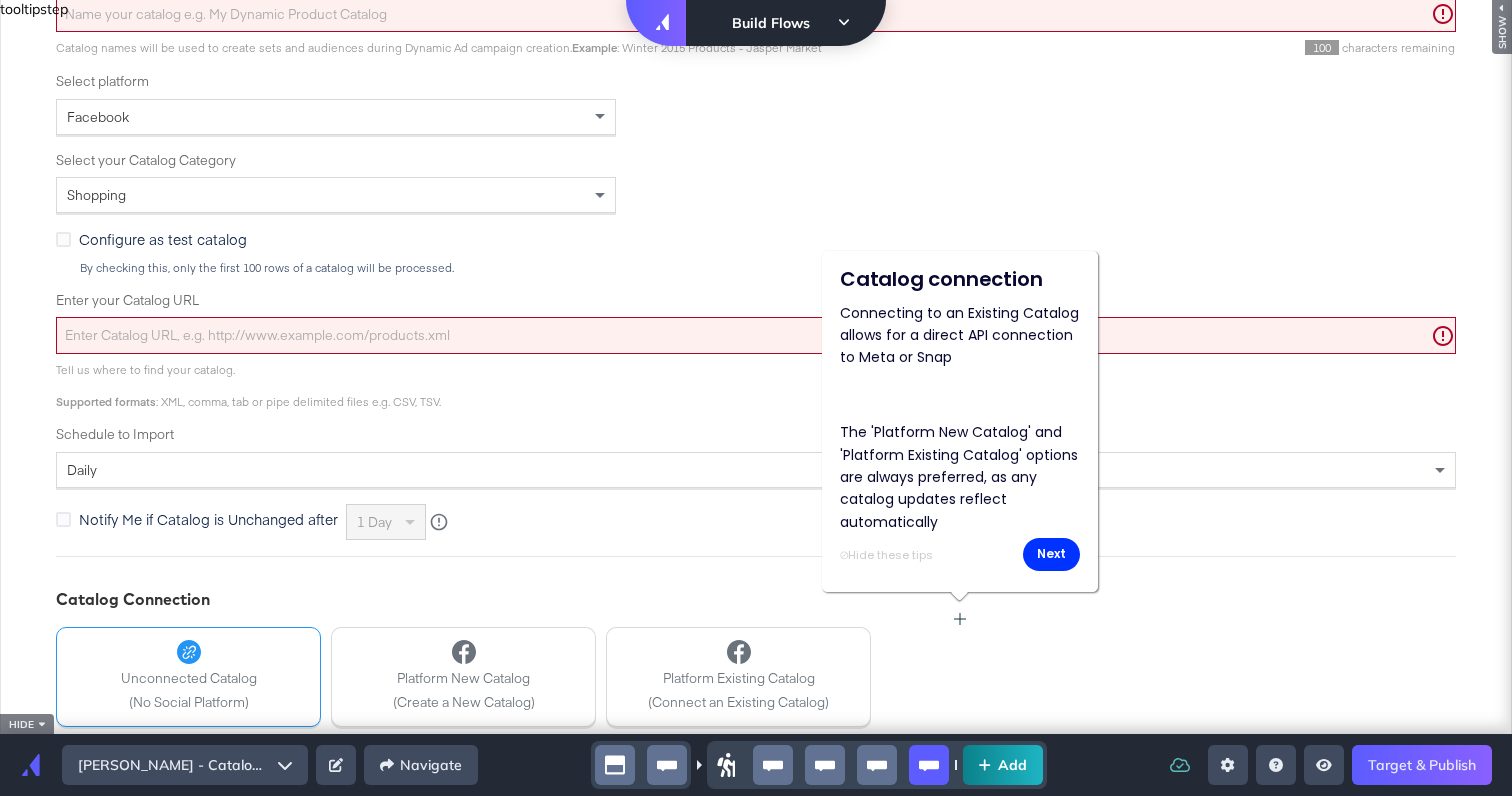 click 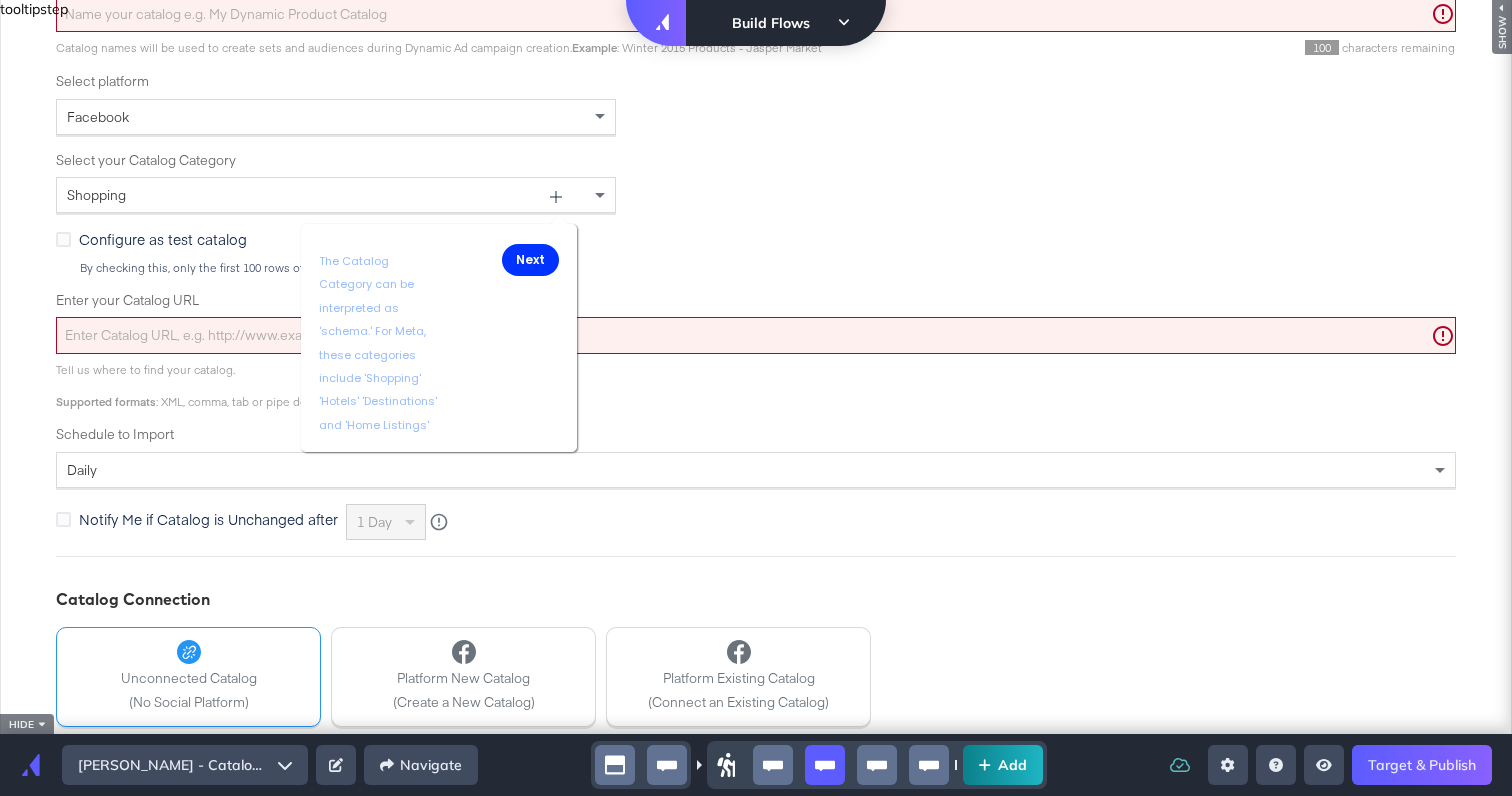 click 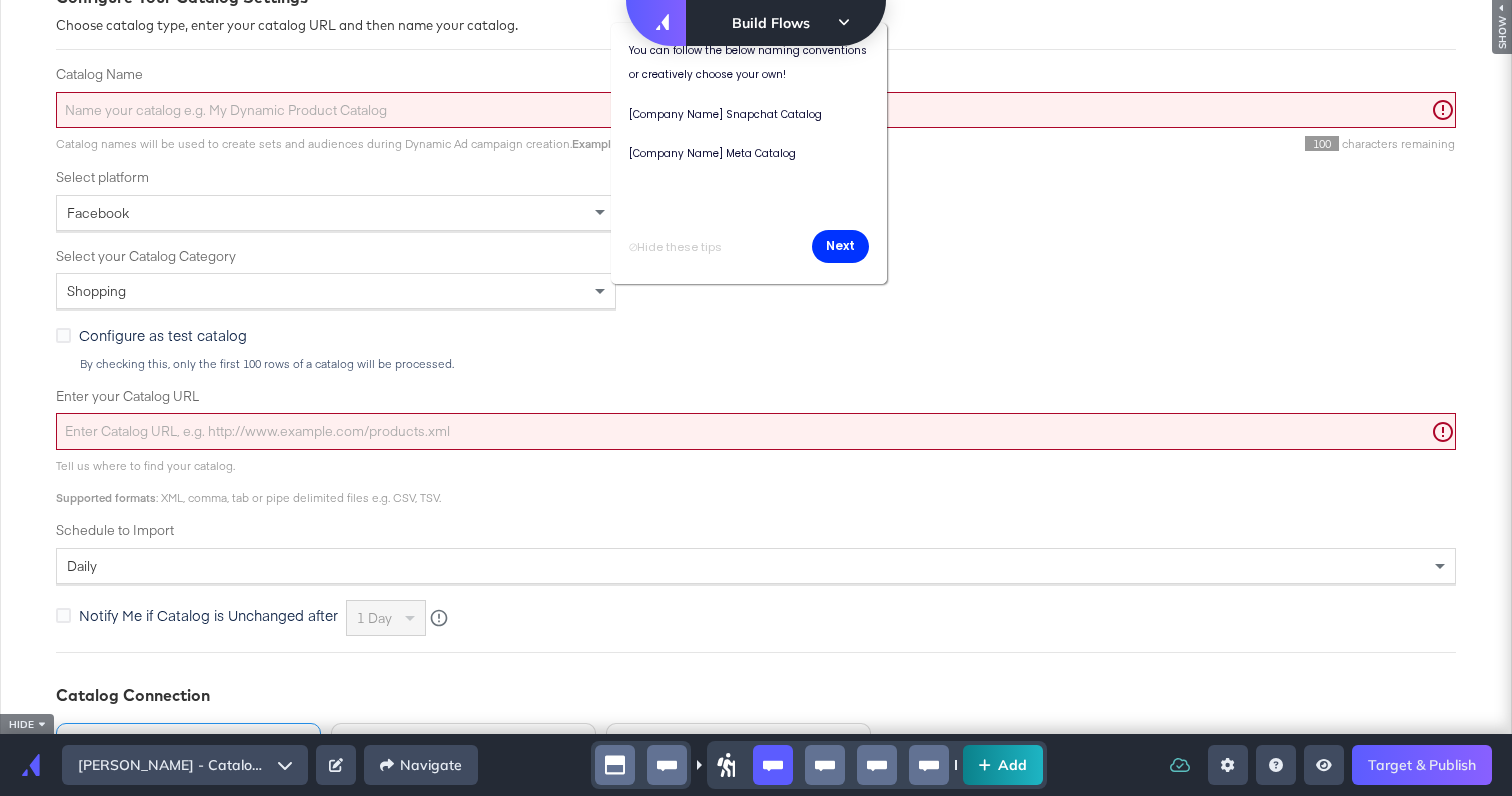 scroll, scrollTop: 305, scrollLeft: 0, axis: vertical 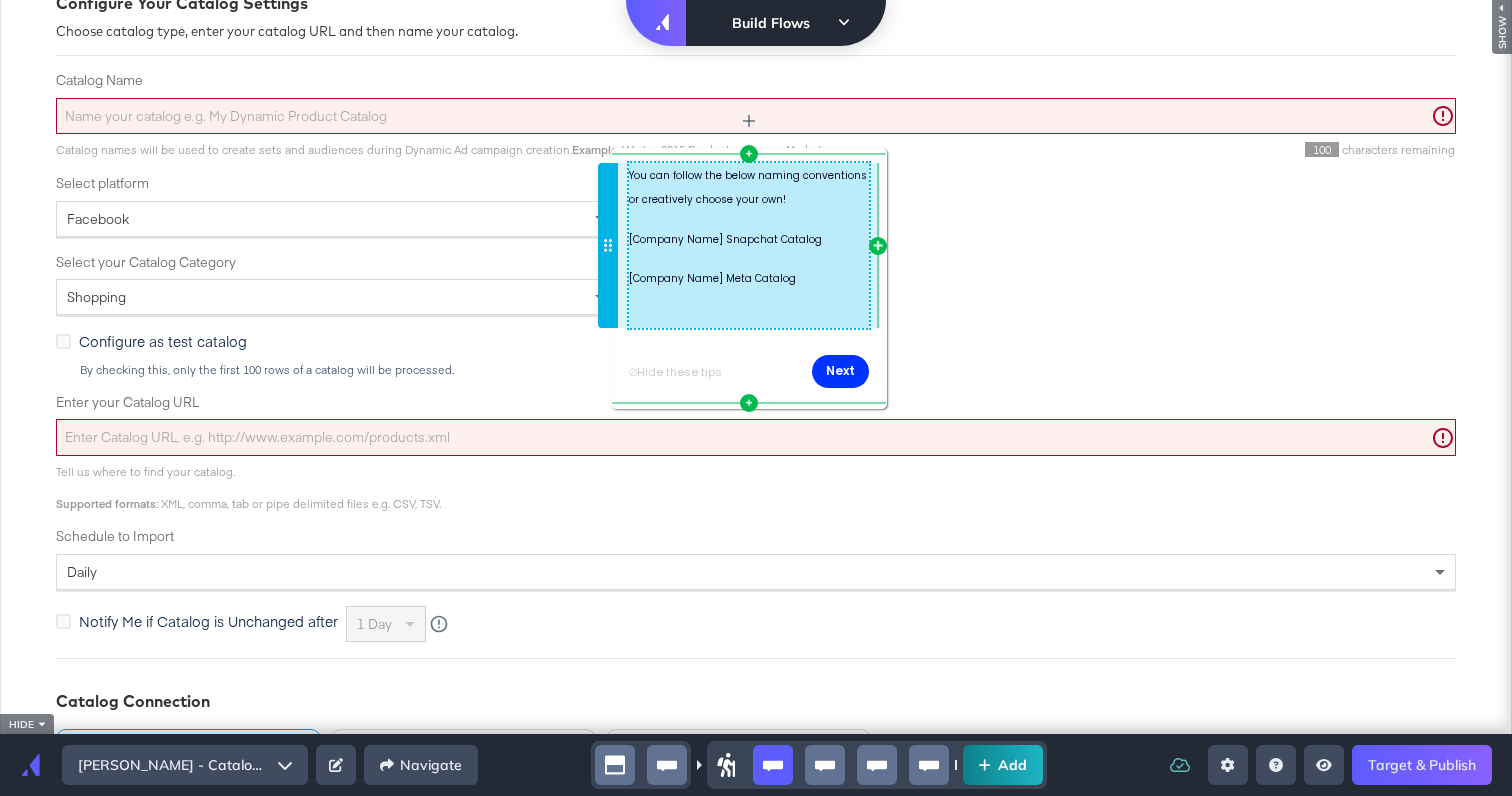 click on "[Company Name] Snapchat Catalog" at bounding box center [749, 239] 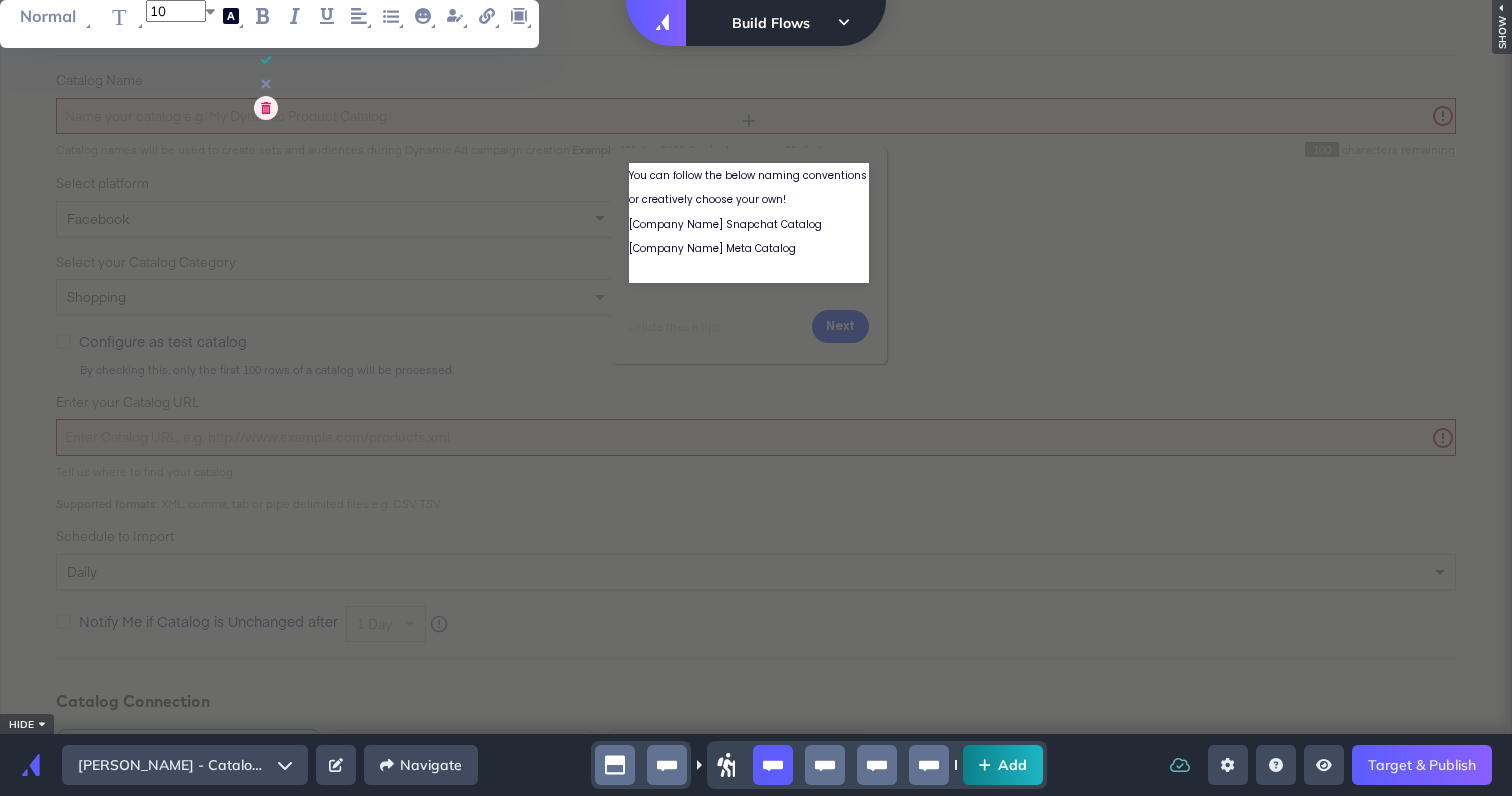 click on "[Company Name] Snapchat Catalog" at bounding box center [725, 224] 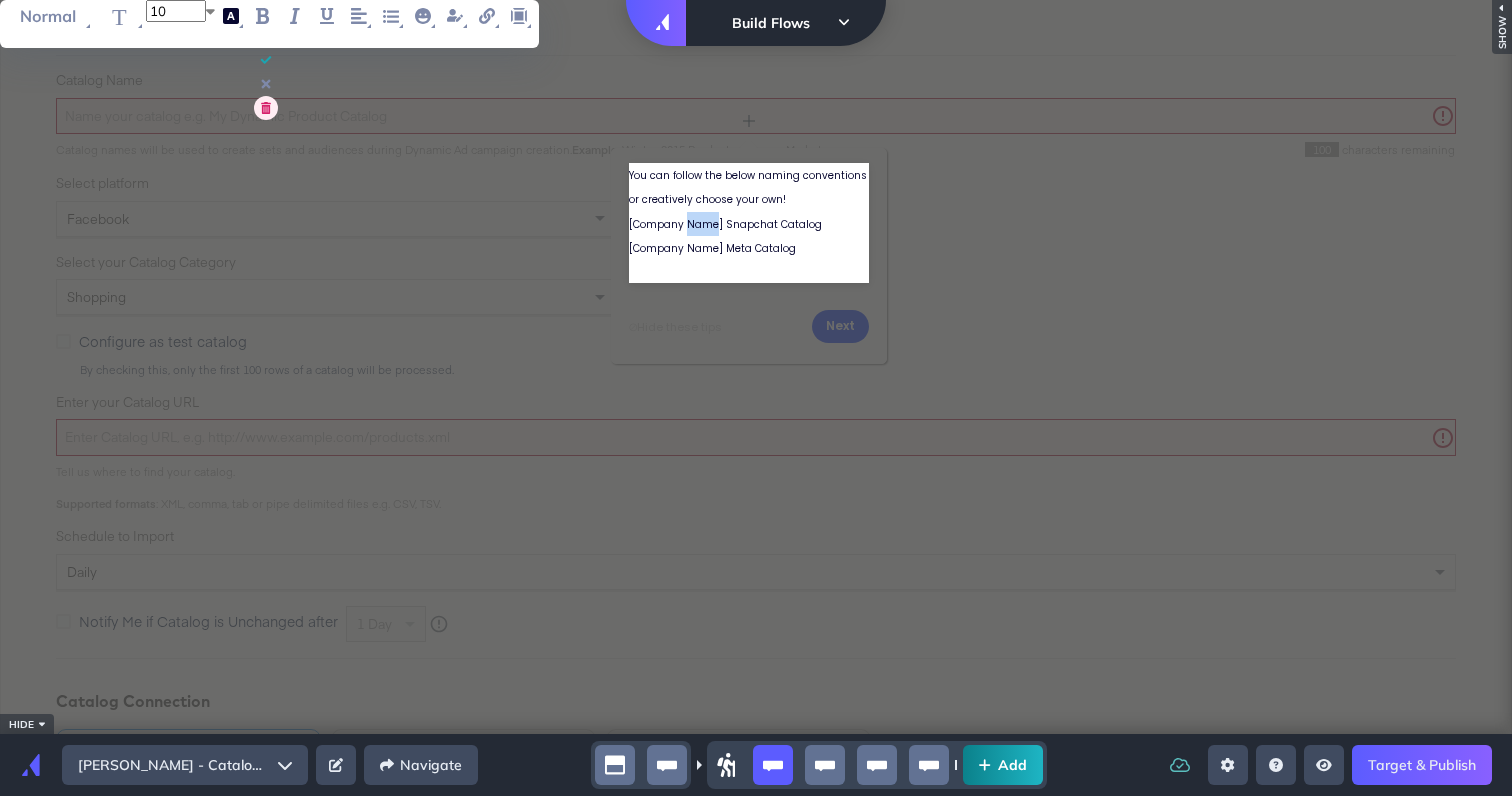 click on "[Company Name] Snapchat Catalog" at bounding box center (725, 224) 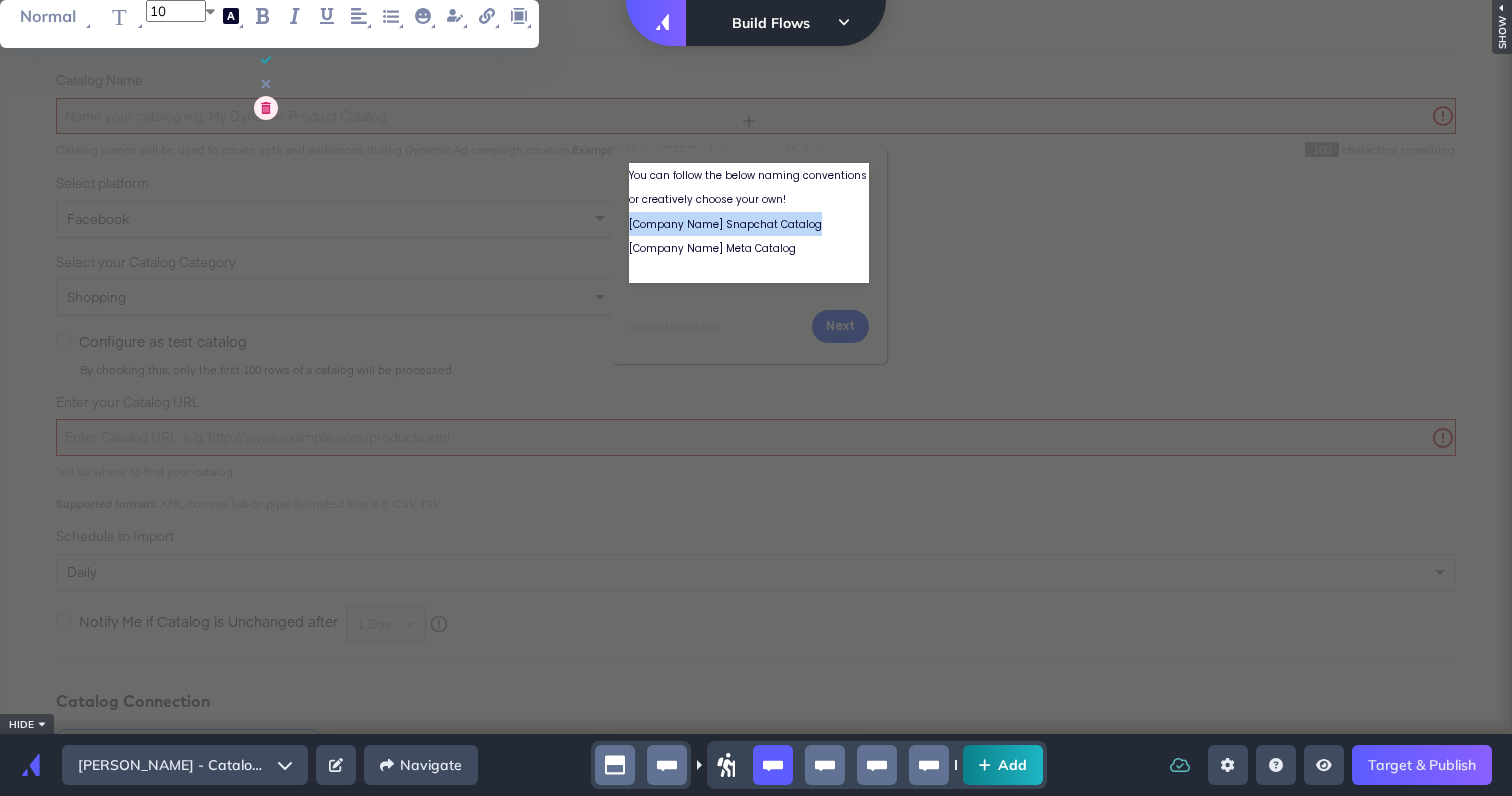 click on "[Company Name] Snapchat Catalog" at bounding box center (725, 224) 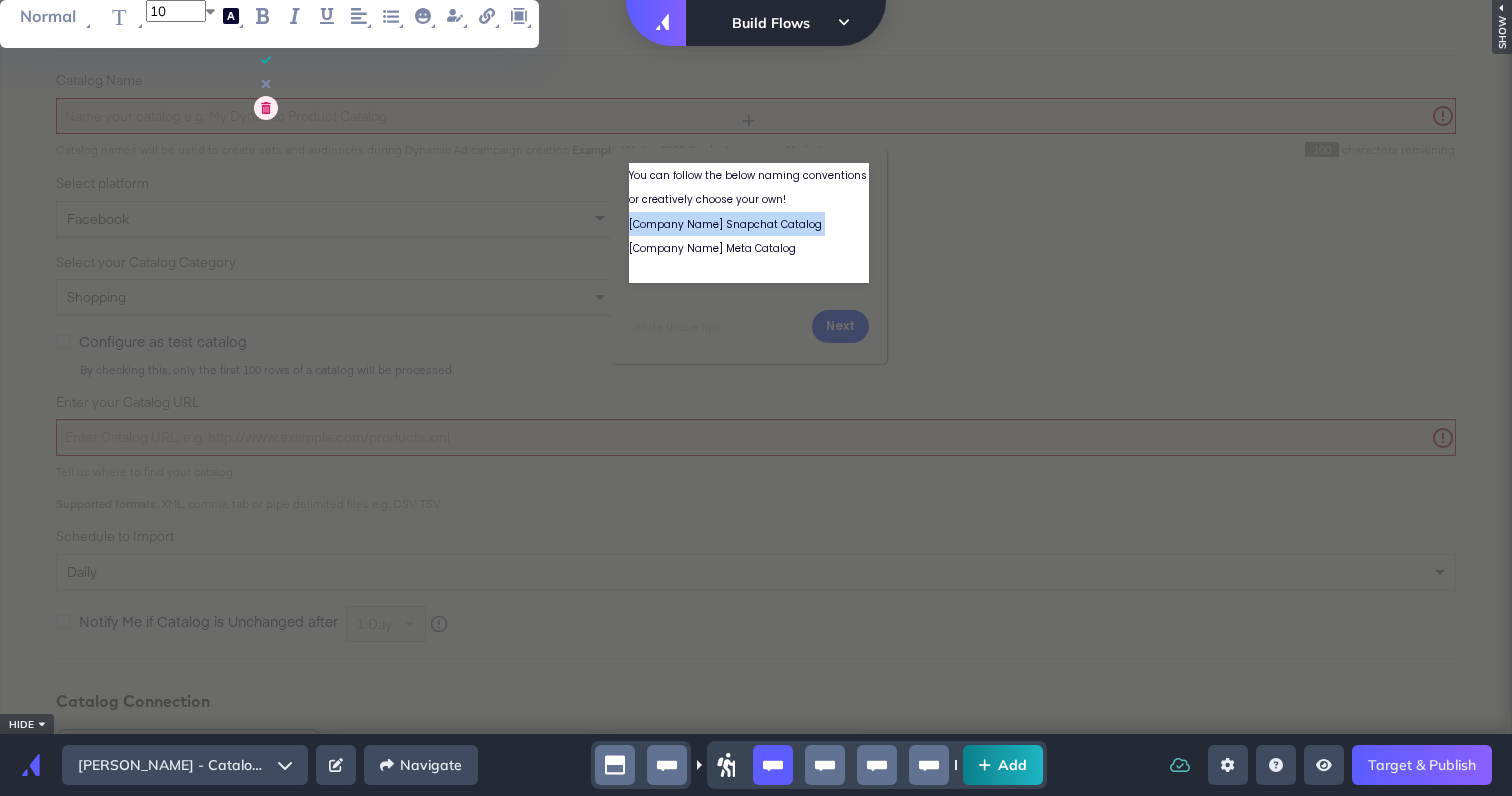 copy on "[Company Name] Snapchat Catalog" 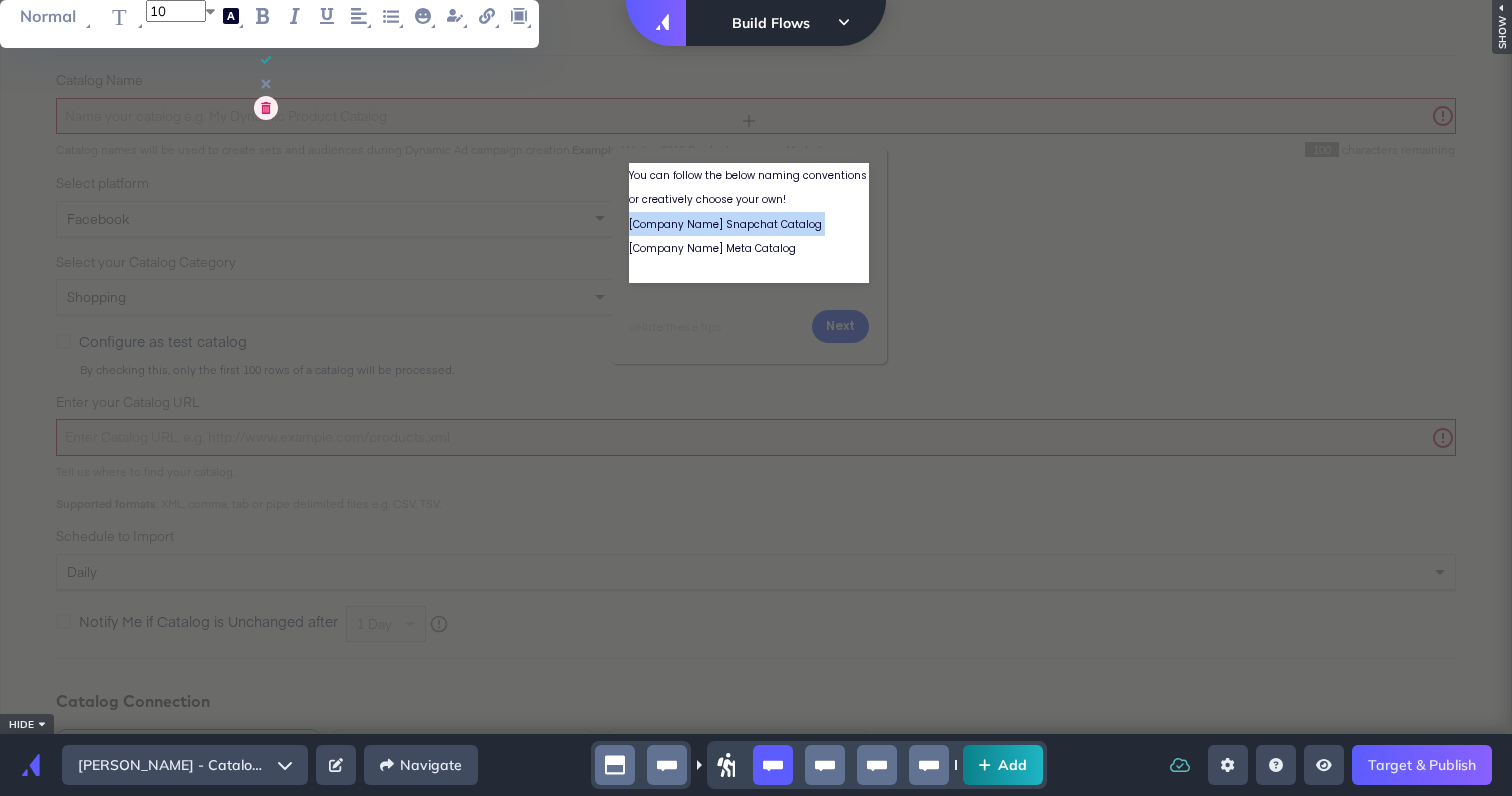 click 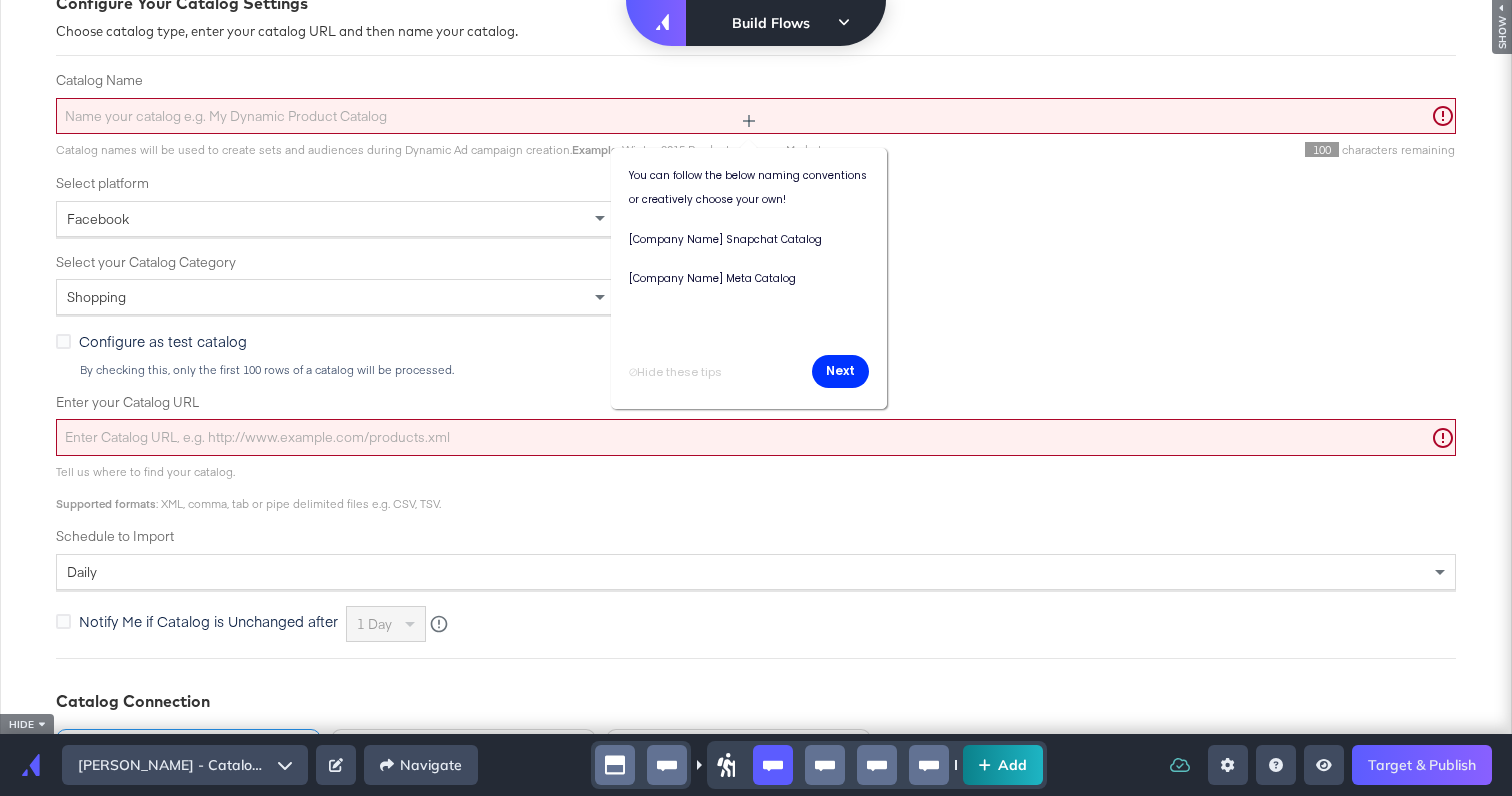 click on "Left Side Caret - Move Row Right Side Caret - Move Row move-dots You can follow the below naming conventions or creatively choose your own! [Company Name] Snapchat Catalog [Company Name] Meta Catalog ​ Cannot exceed  6  items per row Left Side Caret - Move Row Right Side Caret - Move Row move-dots ​ Cannot exceed  6  items per row Left Side Caret - Move Row Right Side Caret - Move Row move-dots ⊘  Hide these tips Cannot exceed  6  items per row Next Cannot exceed  6  items per row" at bounding box center (756, 0) 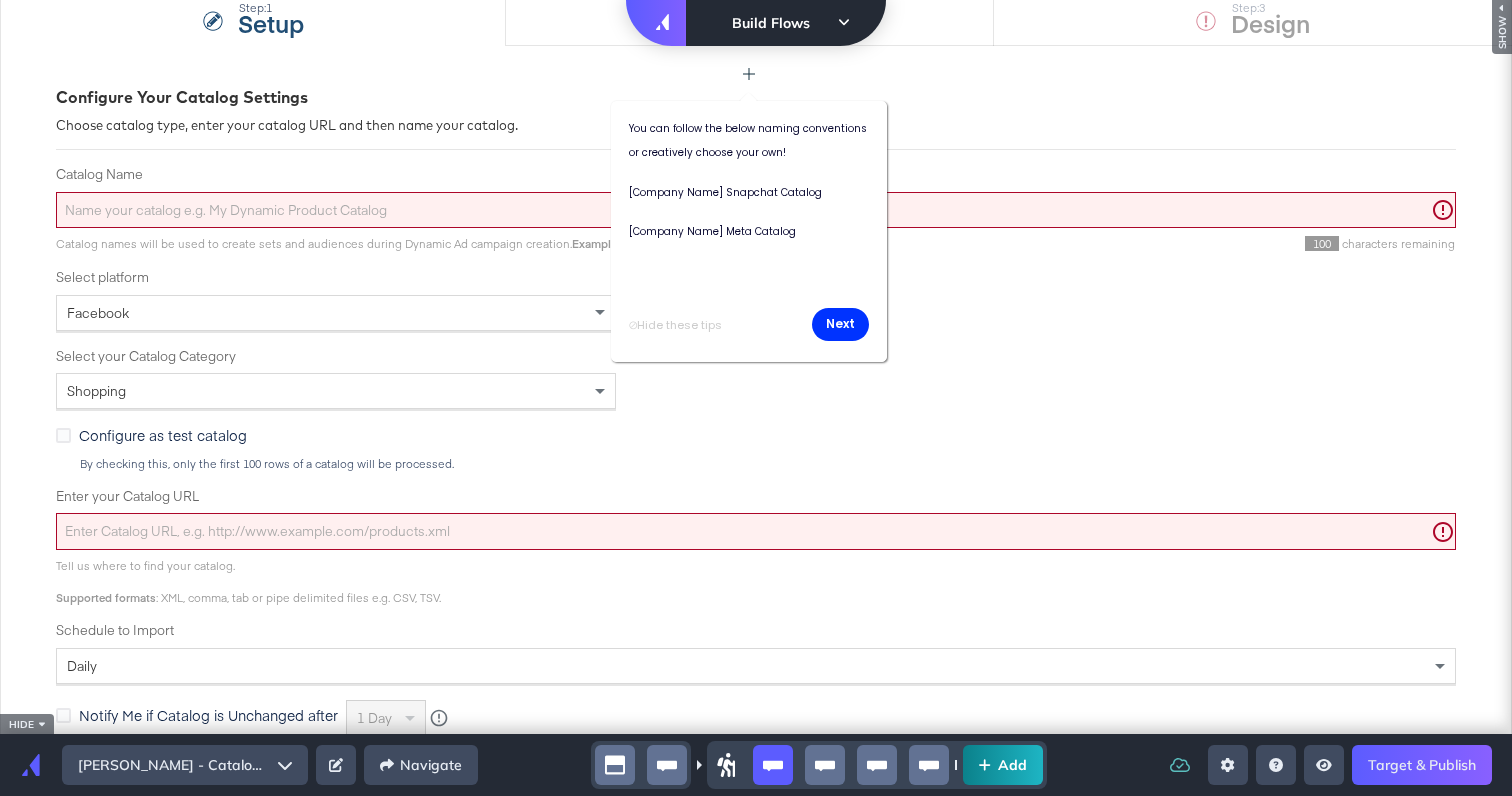 scroll, scrollTop: 179, scrollLeft: 0, axis: vertical 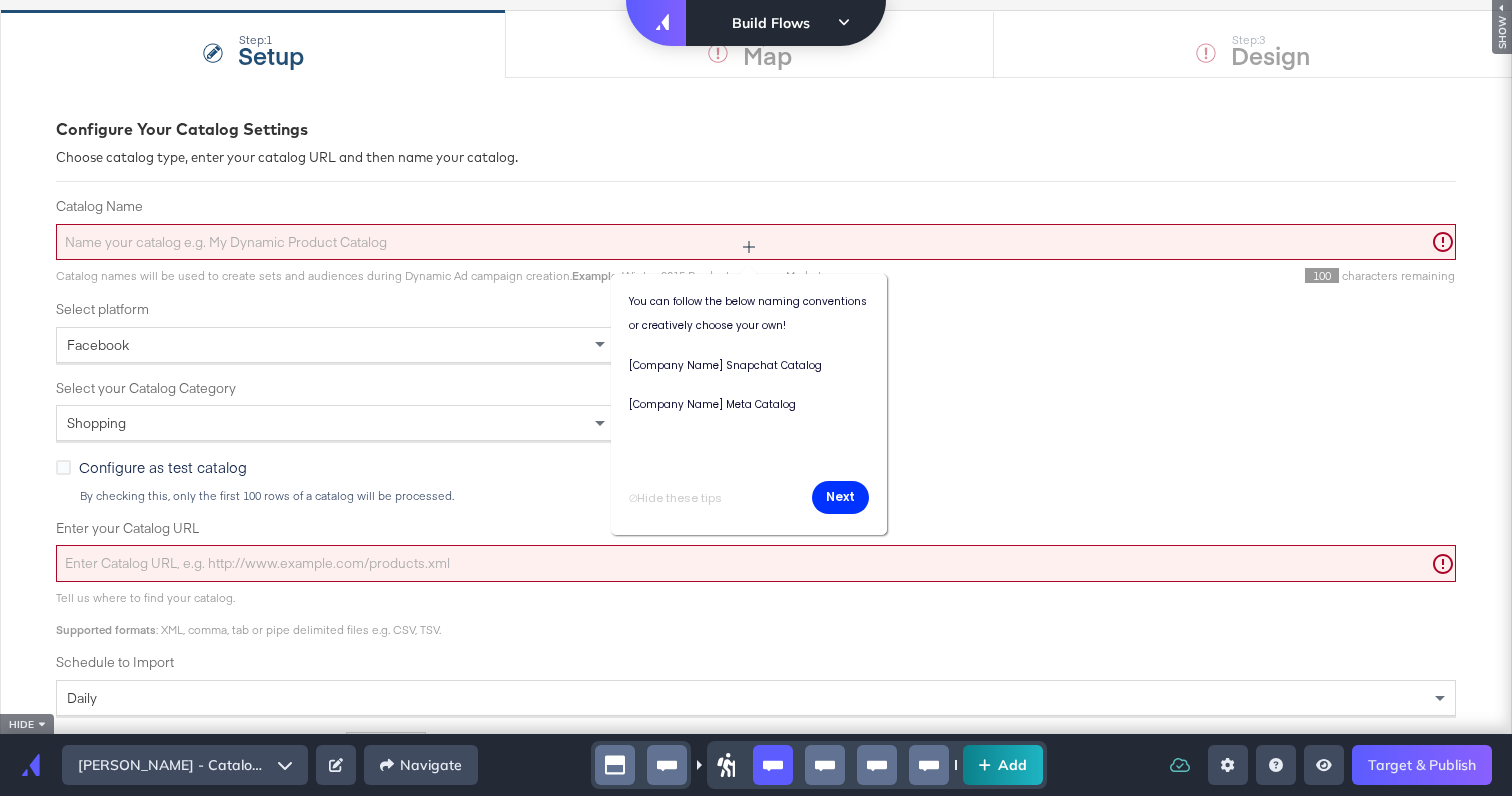 click on "Left Side Caret - Move Row Right Side Caret - Move Row move-dots You can follow the below naming conventions or creatively choose your own! [Company Name] Snapchat Catalog [Company Name] Meta Catalog ​ Cannot exceed  6  items per row Left Side Caret - Move Row Right Side Caret - Move Row move-dots ​ Cannot exceed  6  items per row Left Side Caret - Move Row Right Side Caret - Move Row move-dots ⊘  Hide these tips Cannot exceed  6  items per row Next Cannot exceed  6  items per row" at bounding box center [756, 0] 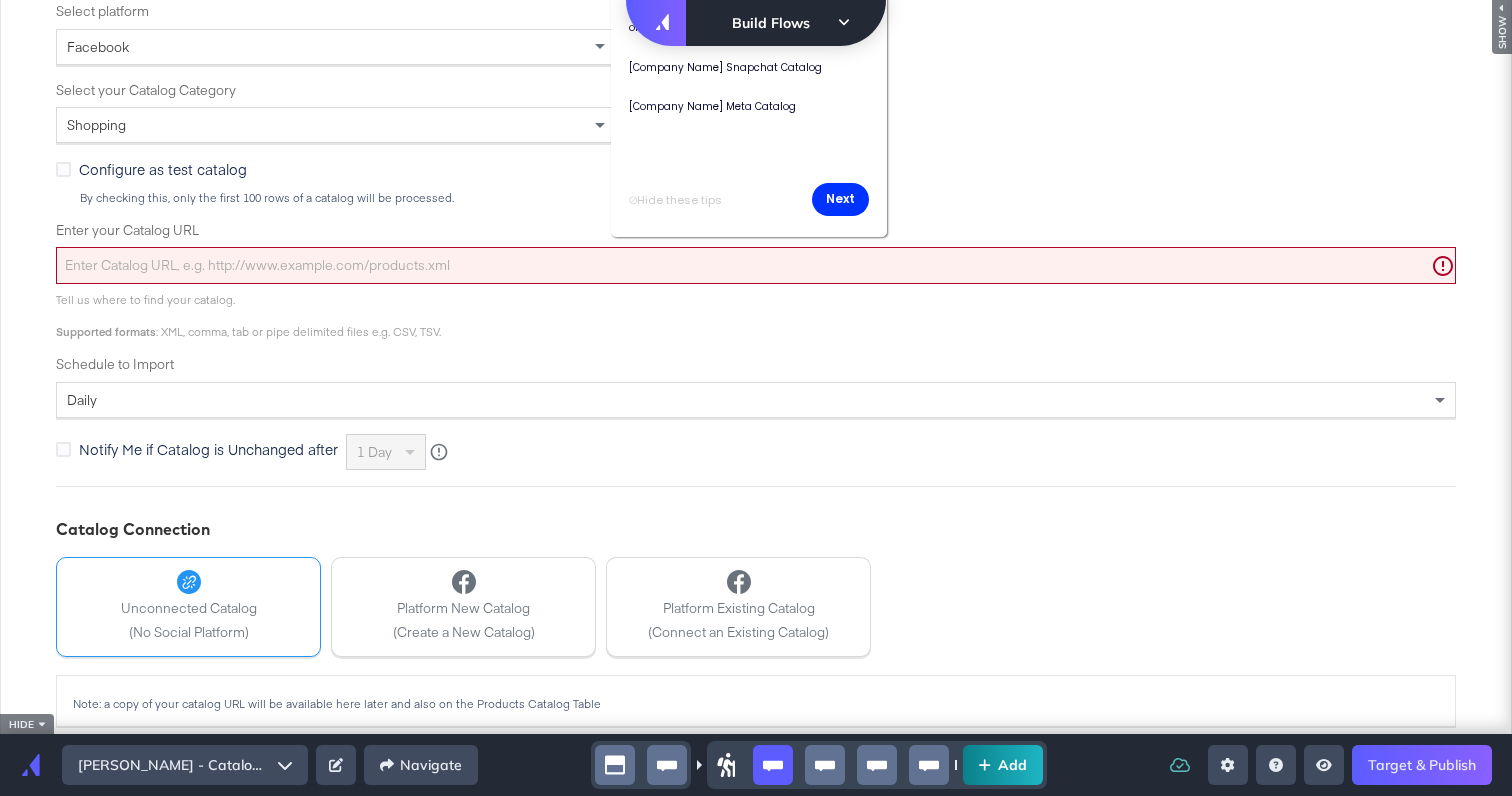 click 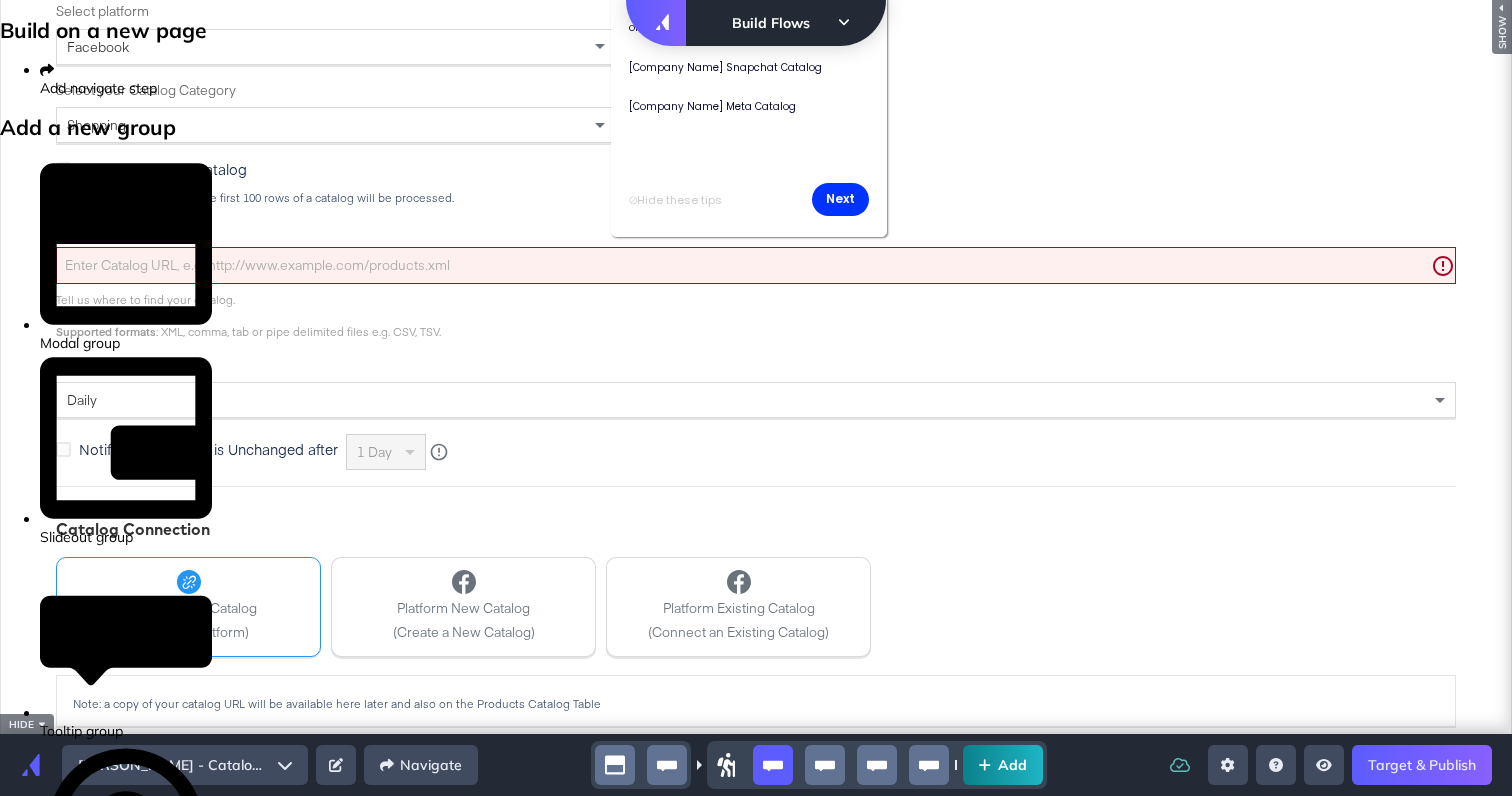 click on "Add navigate step" at bounding box center [126, 88] 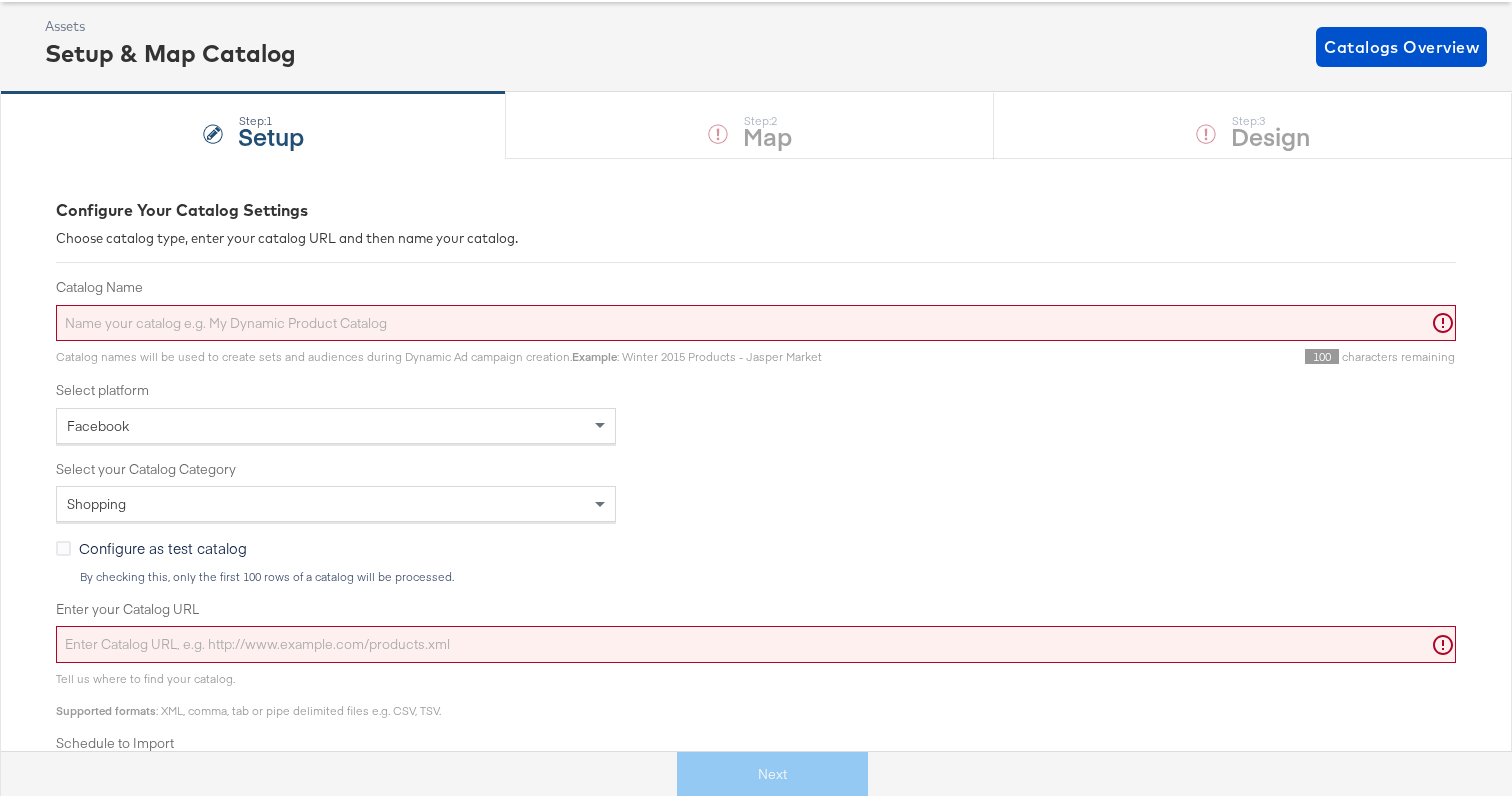 scroll, scrollTop: 0, scrollLeft: 0, axis: both 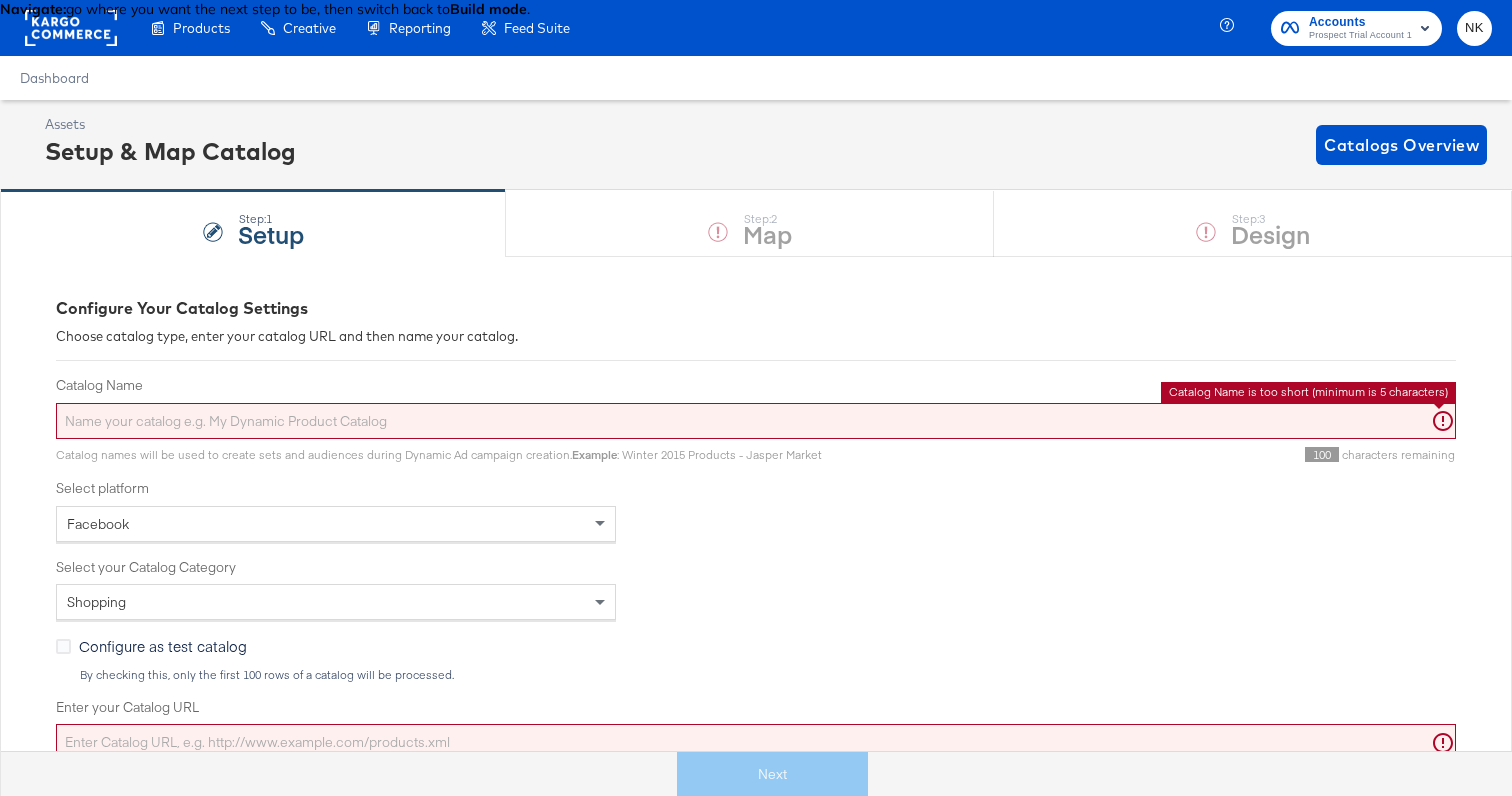 click on "Catalog Name" at bounding box center [756, 421] 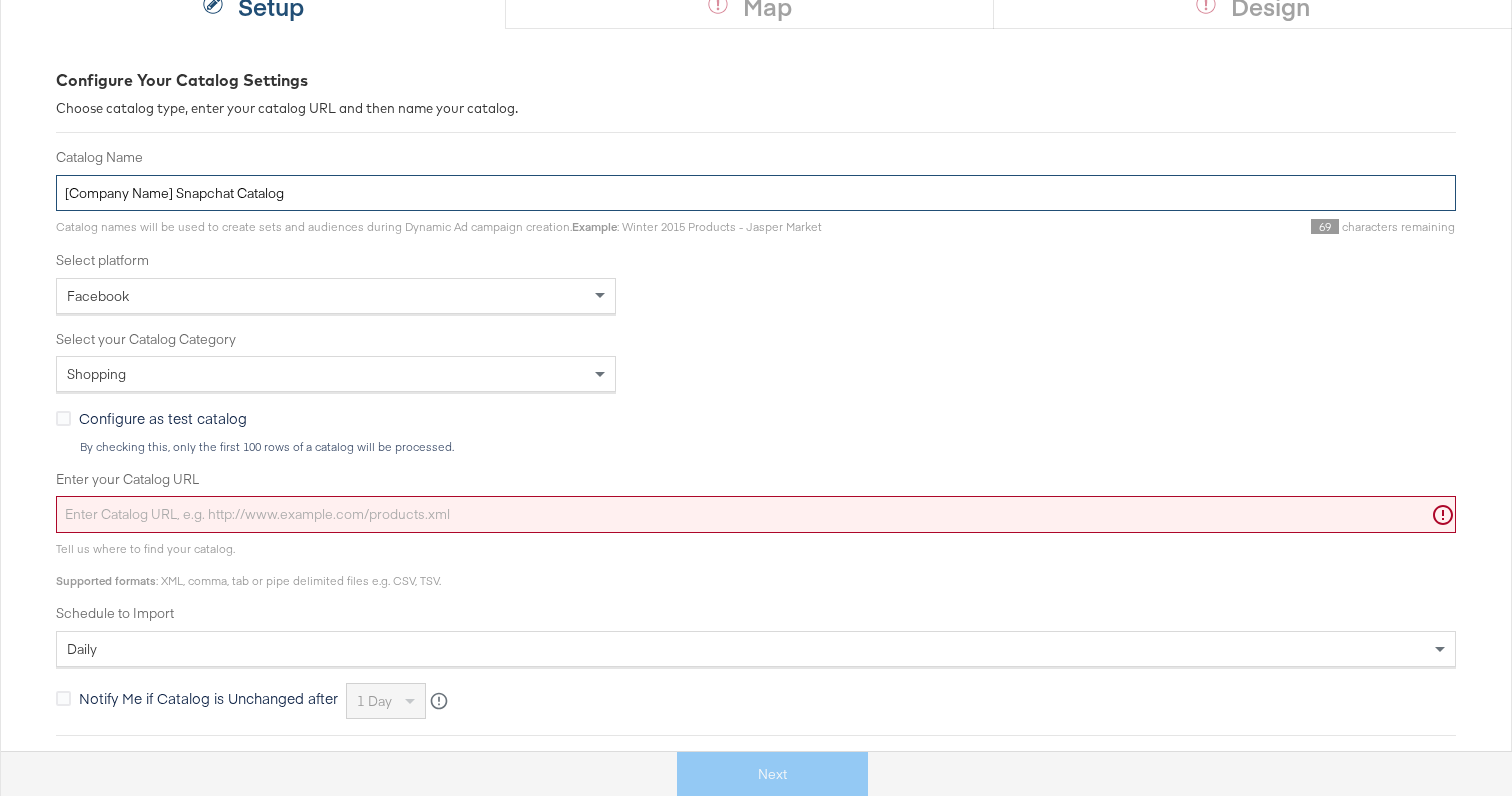scroll, scrollTop: 274, scrollLeft: 0, axis: vertical 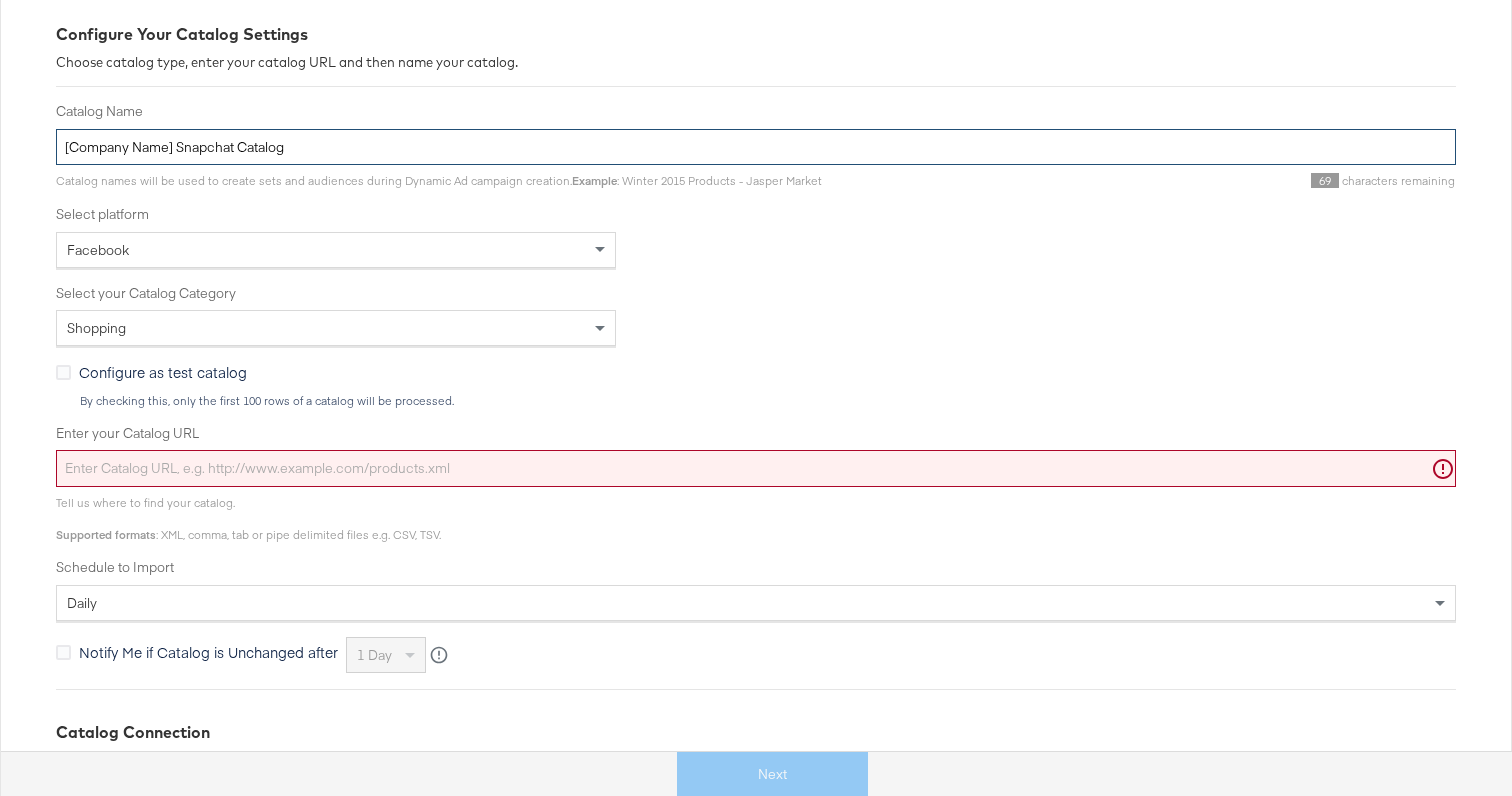 drag, startPoint x: 173, startPoint y: 147, endPoint x: 39, endPoint y: 140, distance: 134.18271 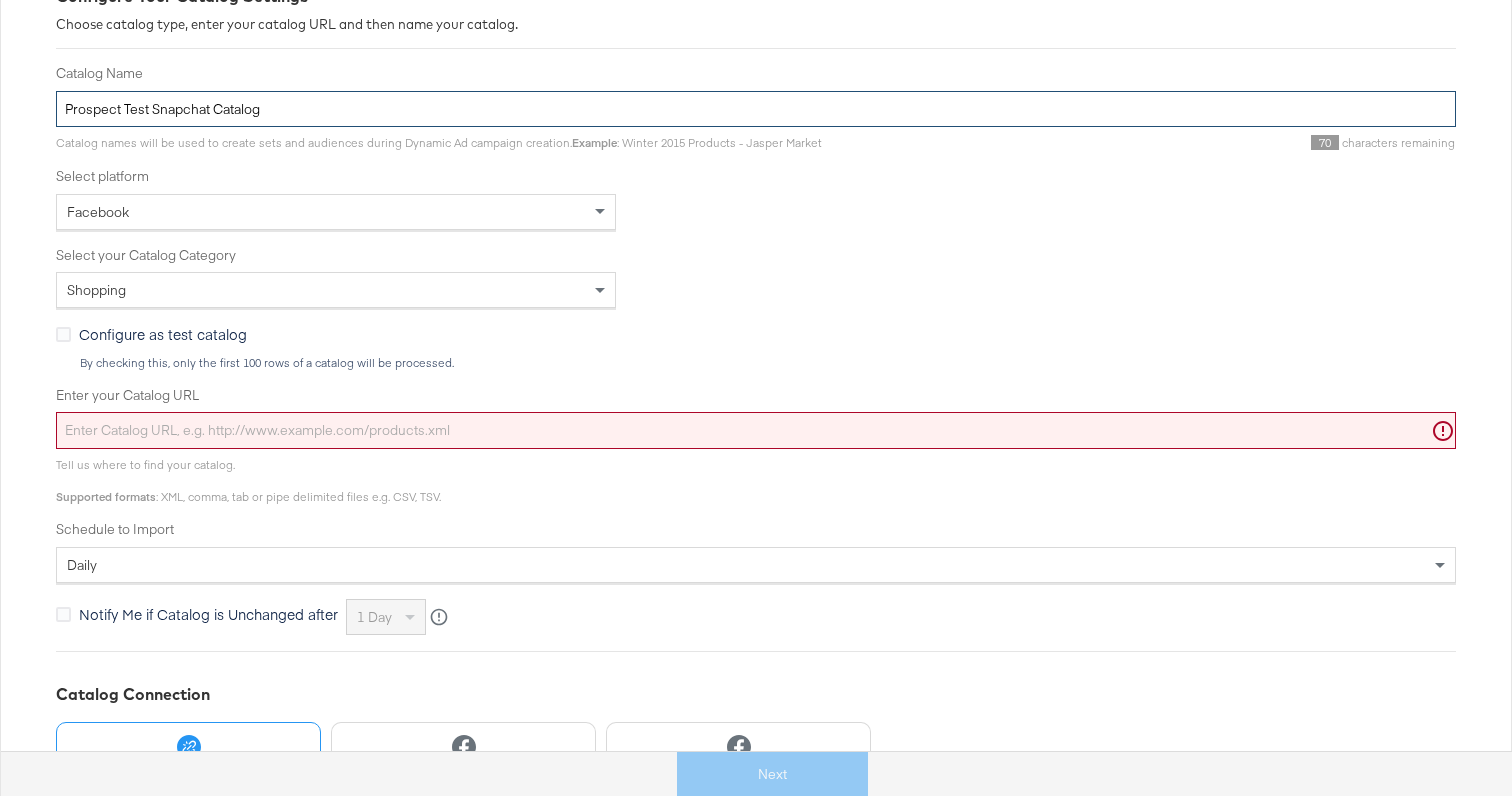 scroll, scrollTop: 324, scrollLeft: 0, axis: vertical 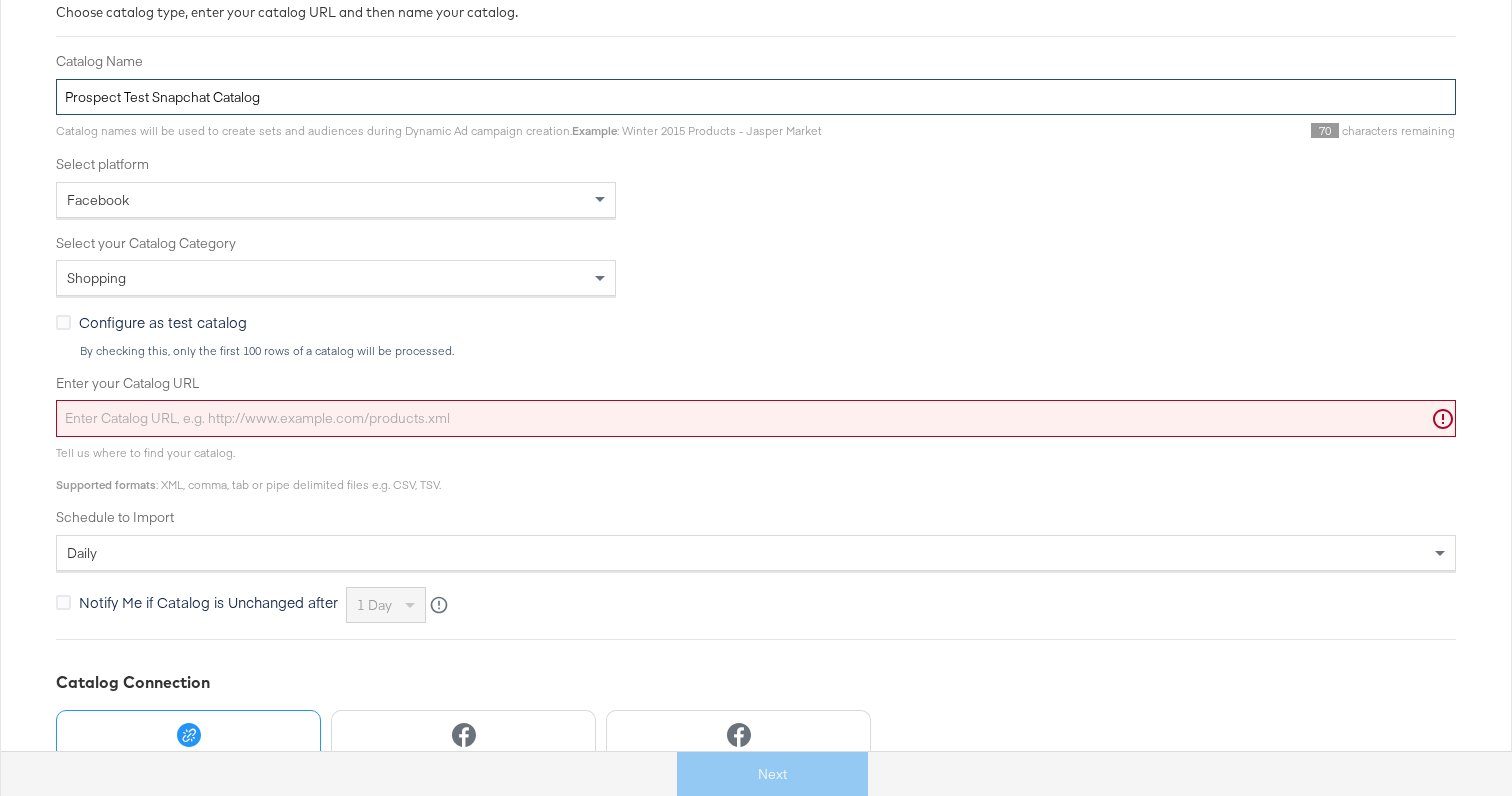 type on "Prospect Test Snapchat Catalog" 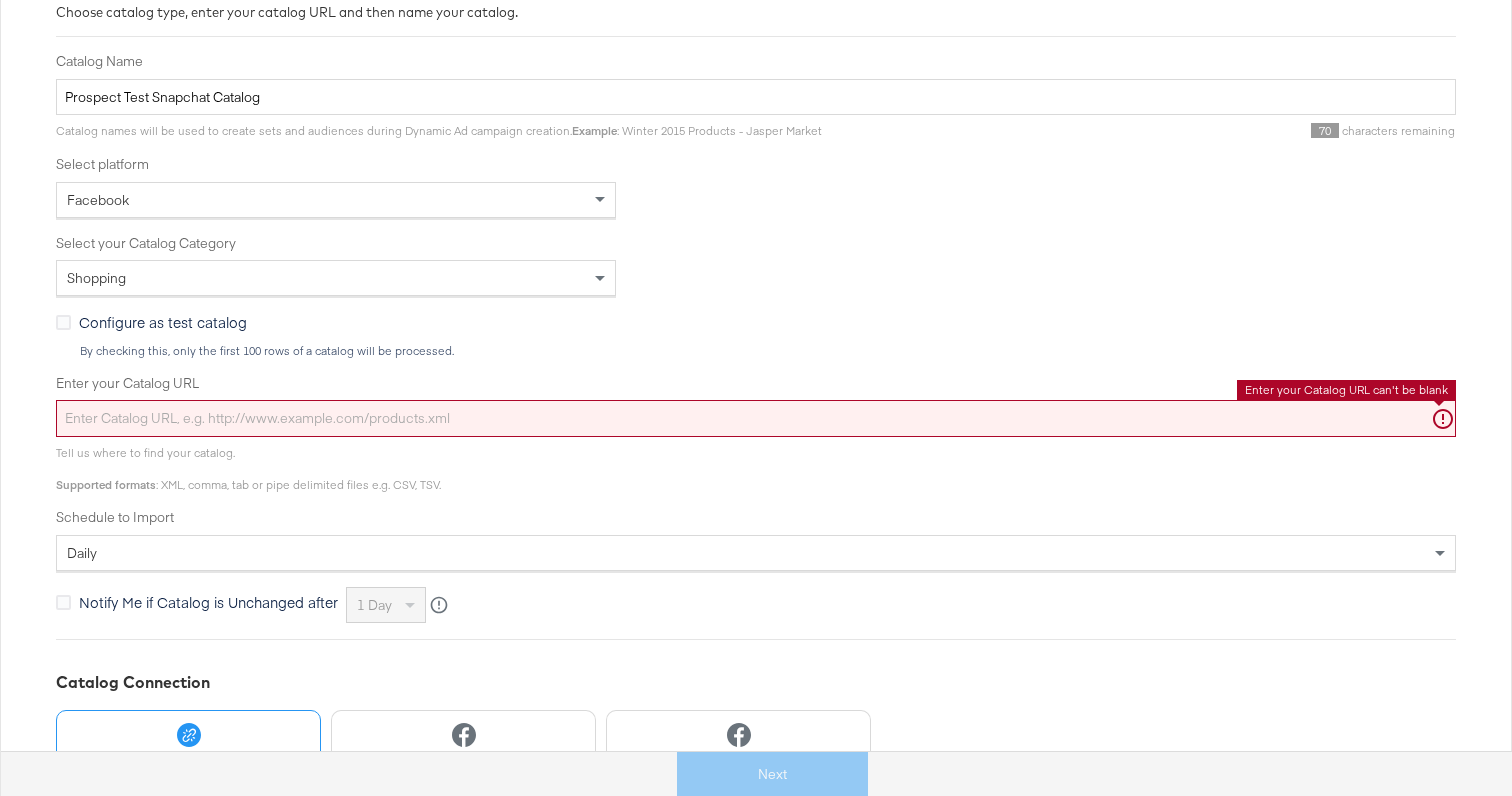 click on "Enter your Catalog URL" at bounding box center [756, 418] 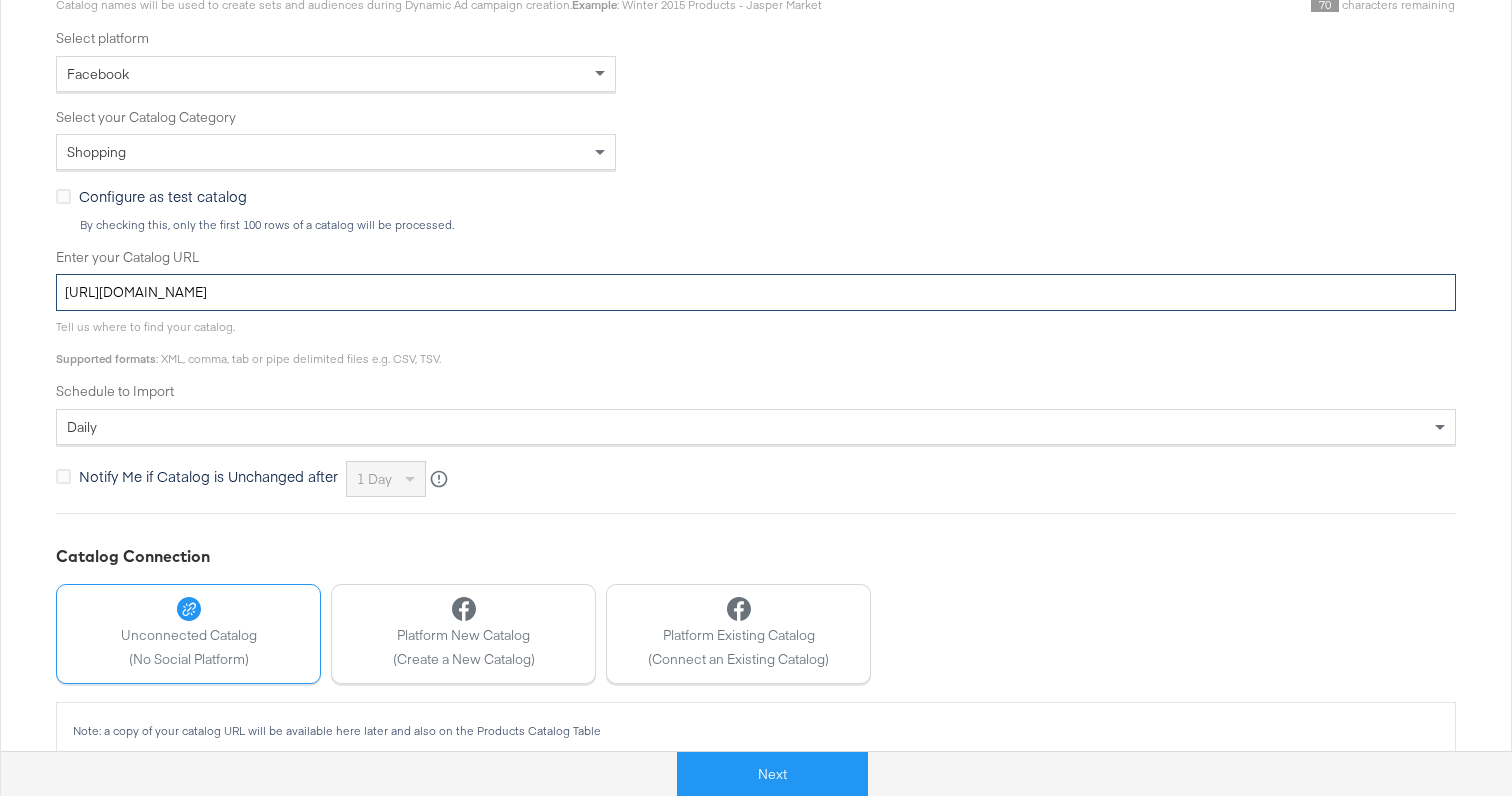 scroll, scrollTop: 477, scrollLeft: 0, axis: vertical 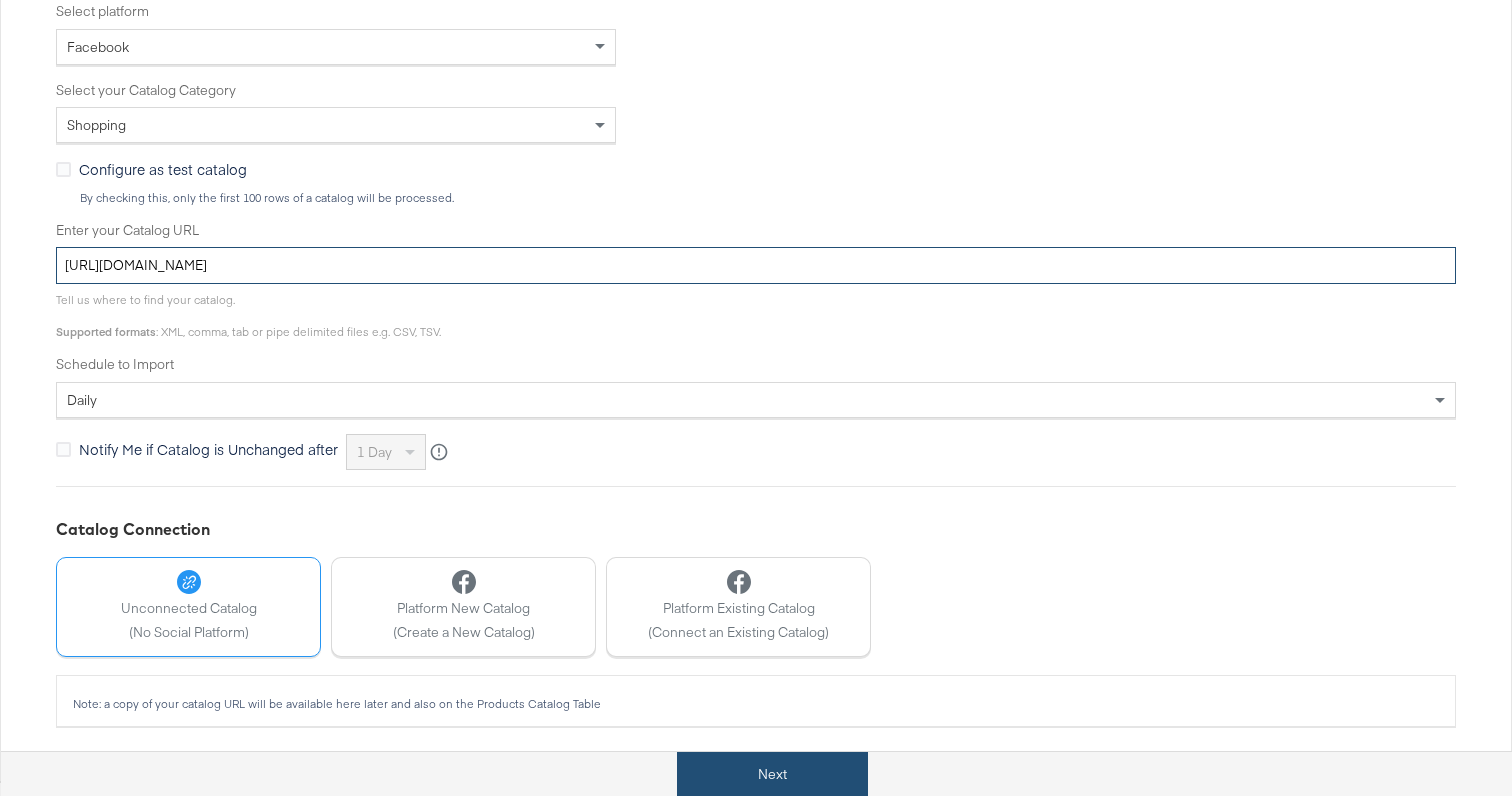 type on "https://ace.stitcherads.com/exports/619/facebook/shopping/facebook-shopping/export.tsv.gz" 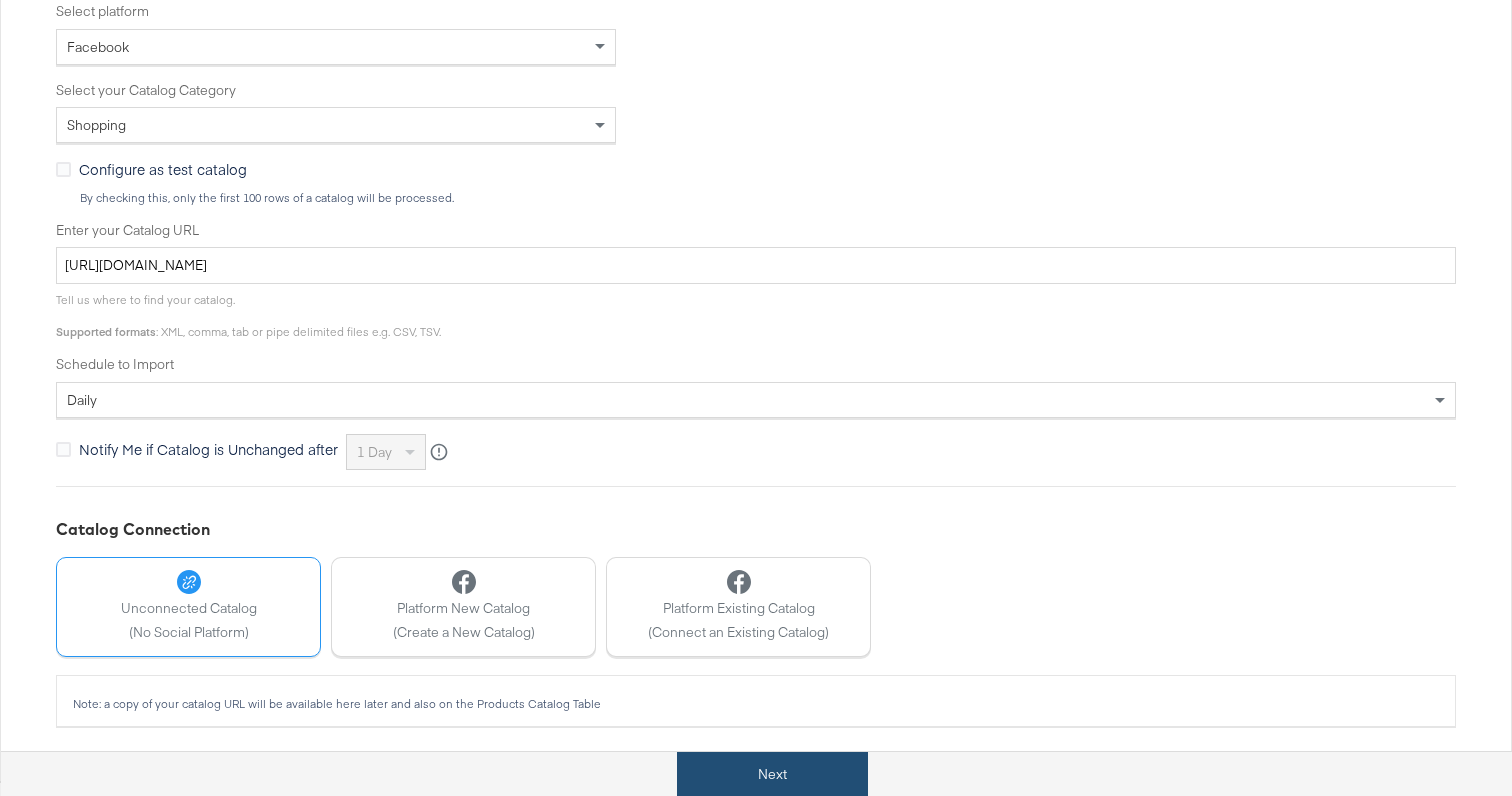 click on "Next" at bounding box center [772, 774] 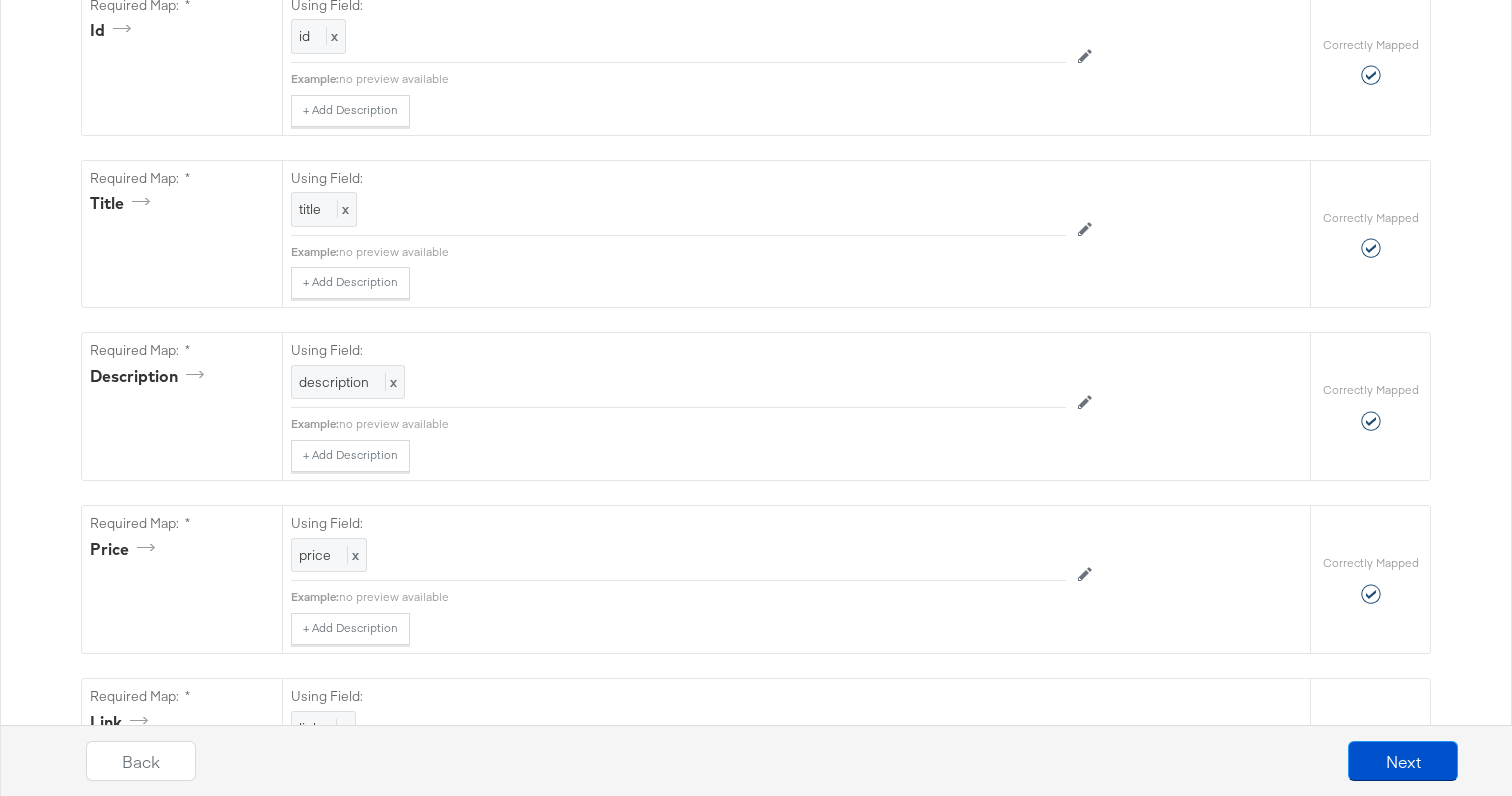 scroll, scrollTop: 0, scrollLeft: 0, axis: both 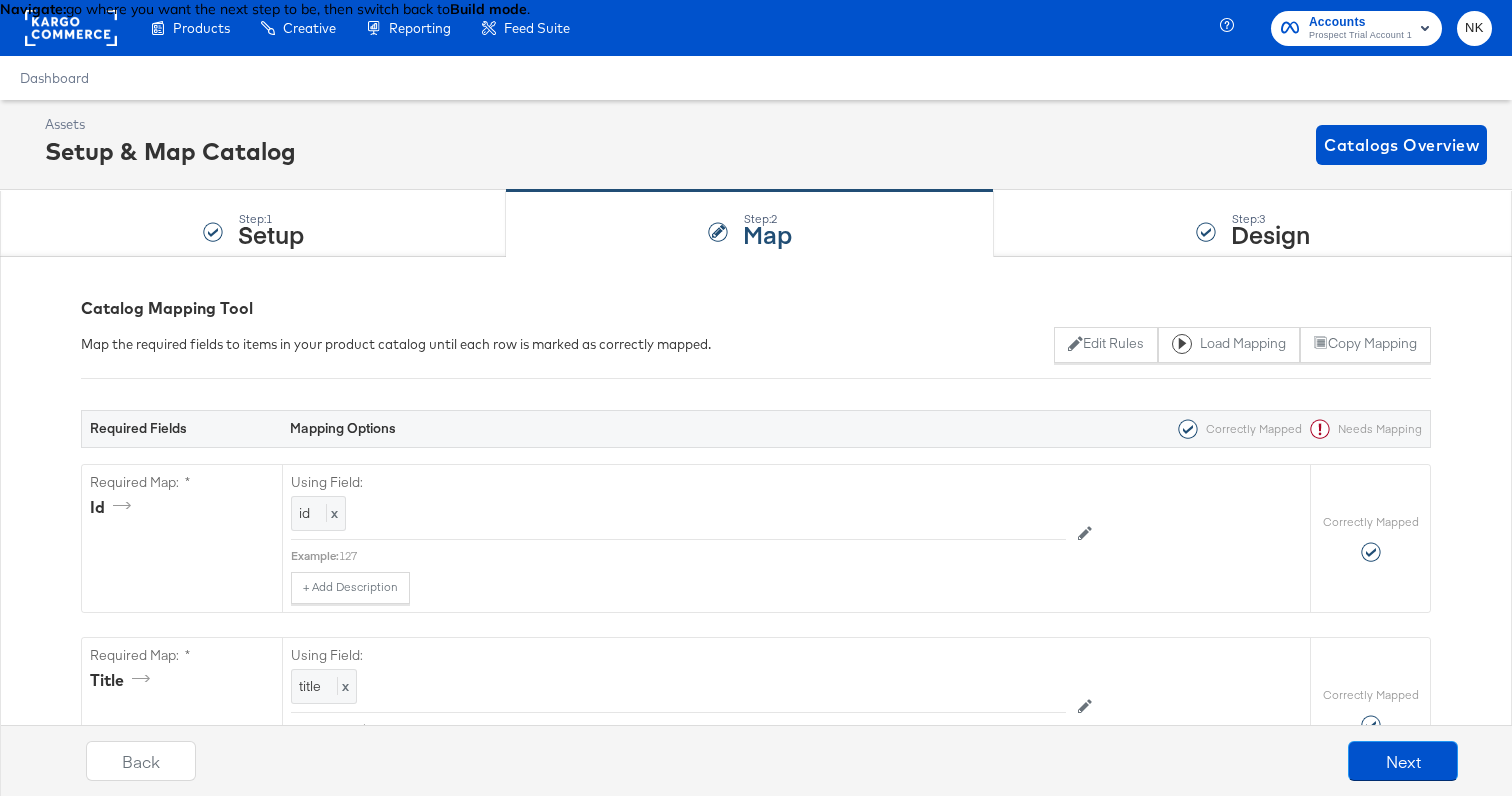 click on "switch back to  Build mode ." at bounding box center [443, 9] 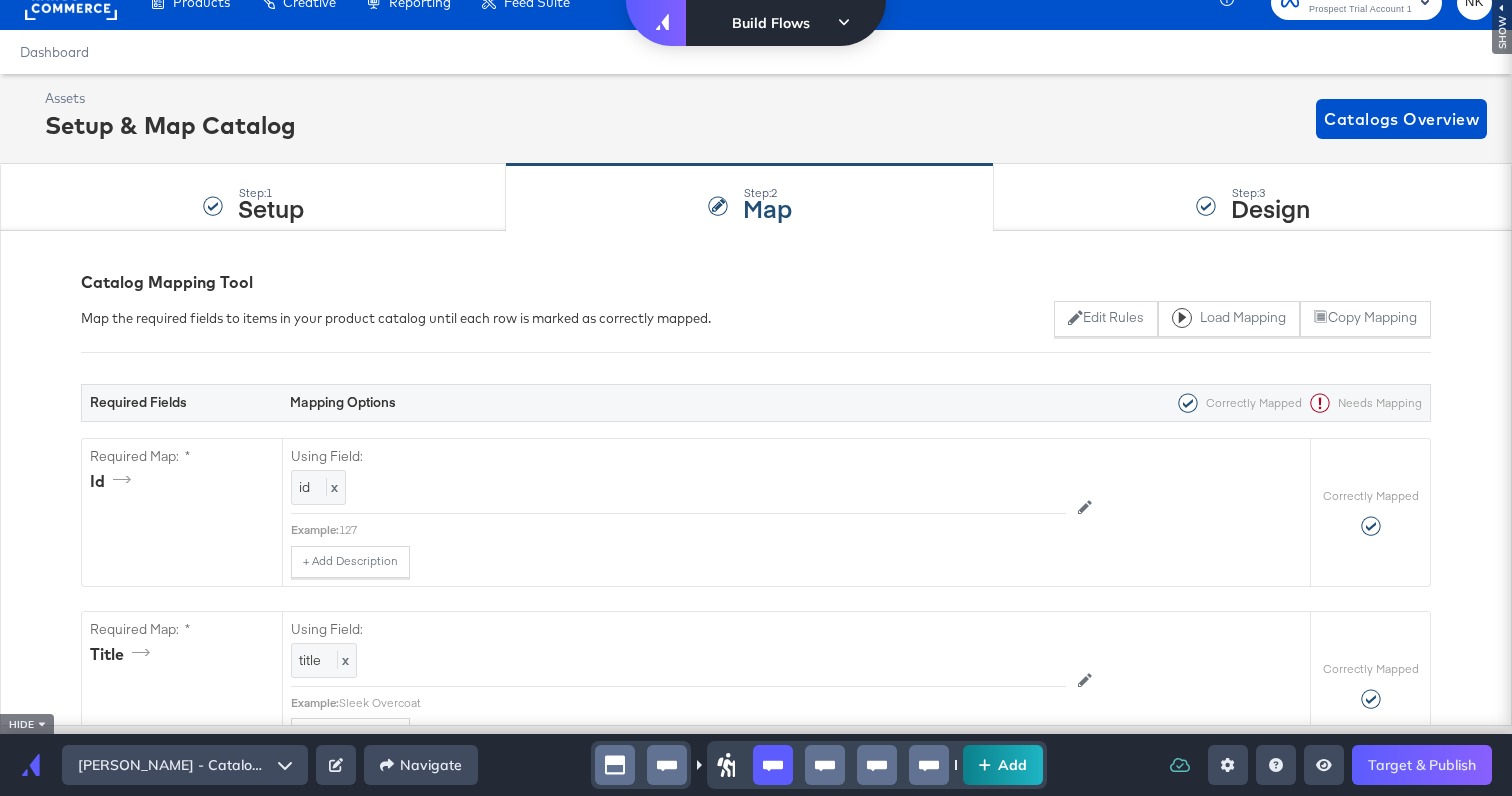 scroll, scrollTop: 22, scrollLeft: 0, axis: vertical 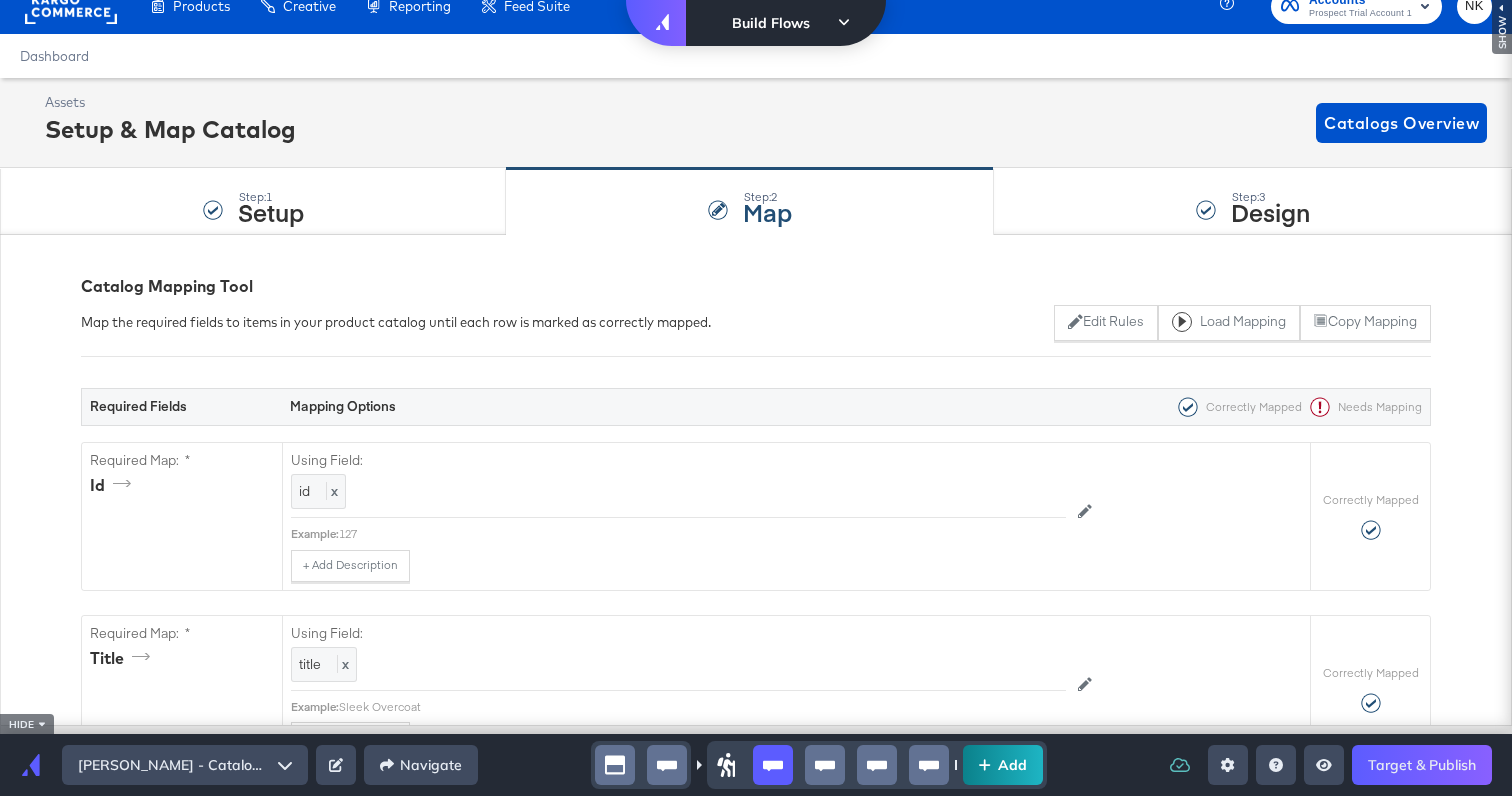 click on "Add" at bounding box center [1002, 765] 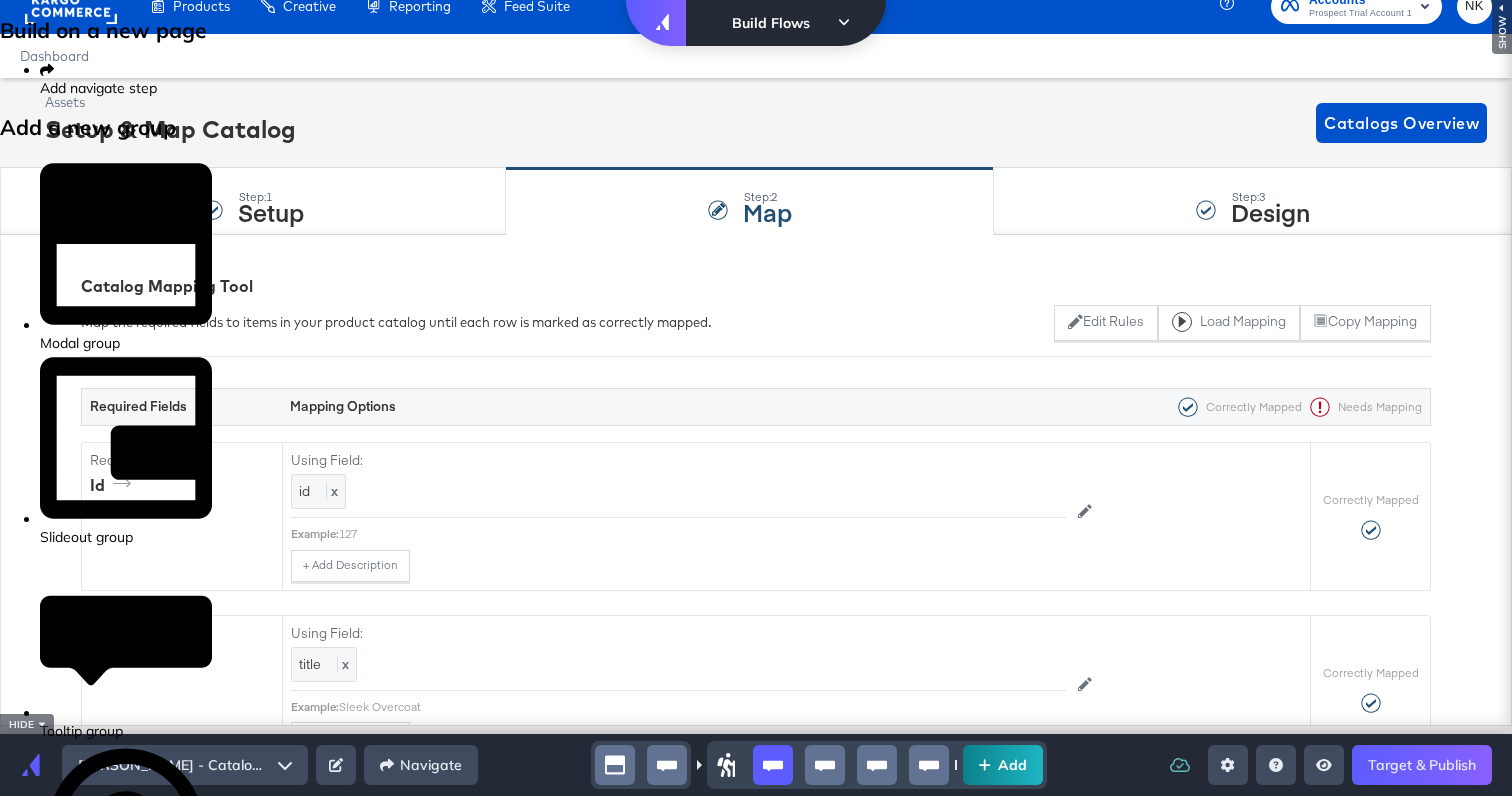 click on "Modal group" at bounding box center [126, 343] 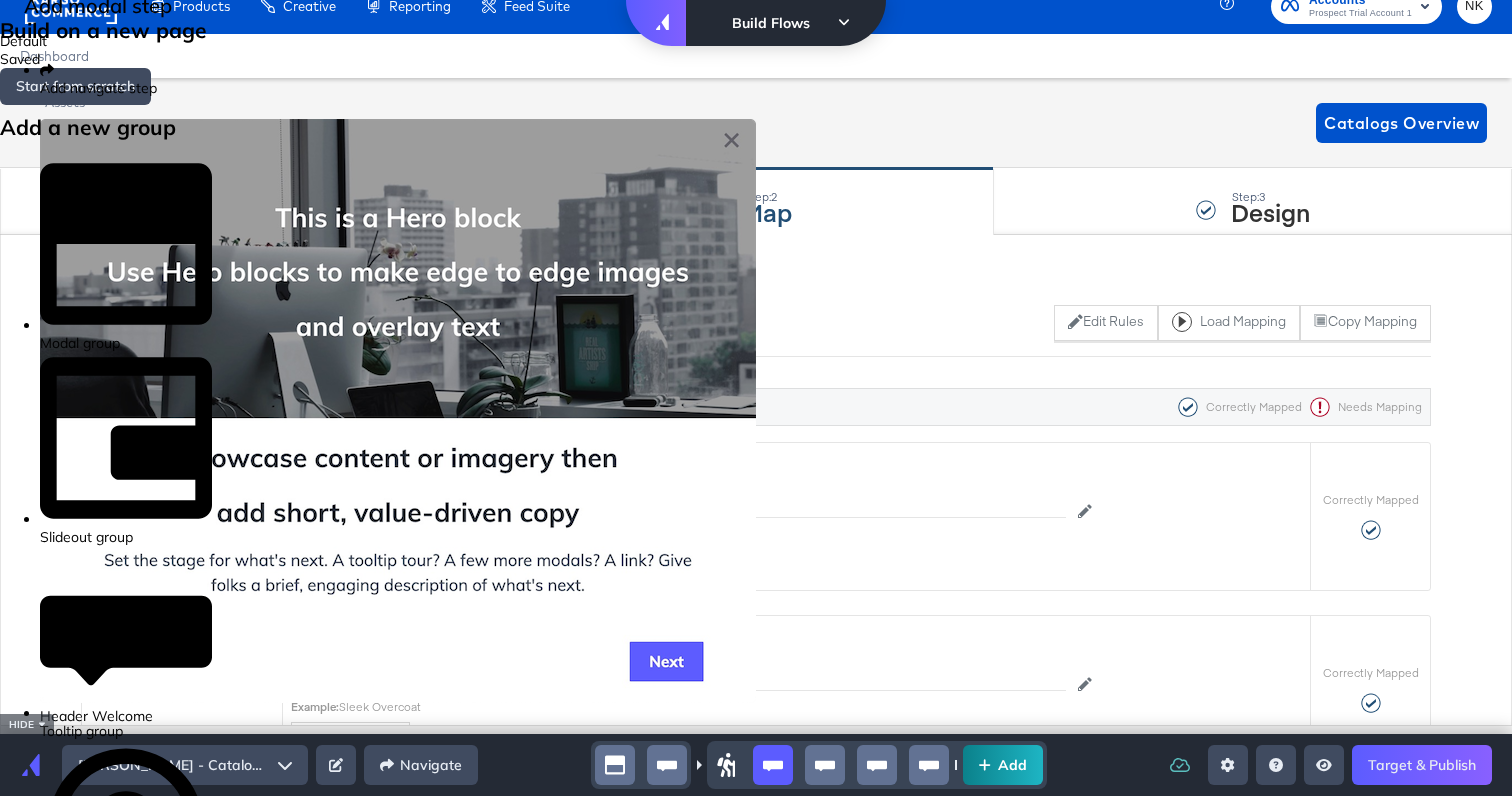 click on "Slideout group" at bounding box center [126, 537] 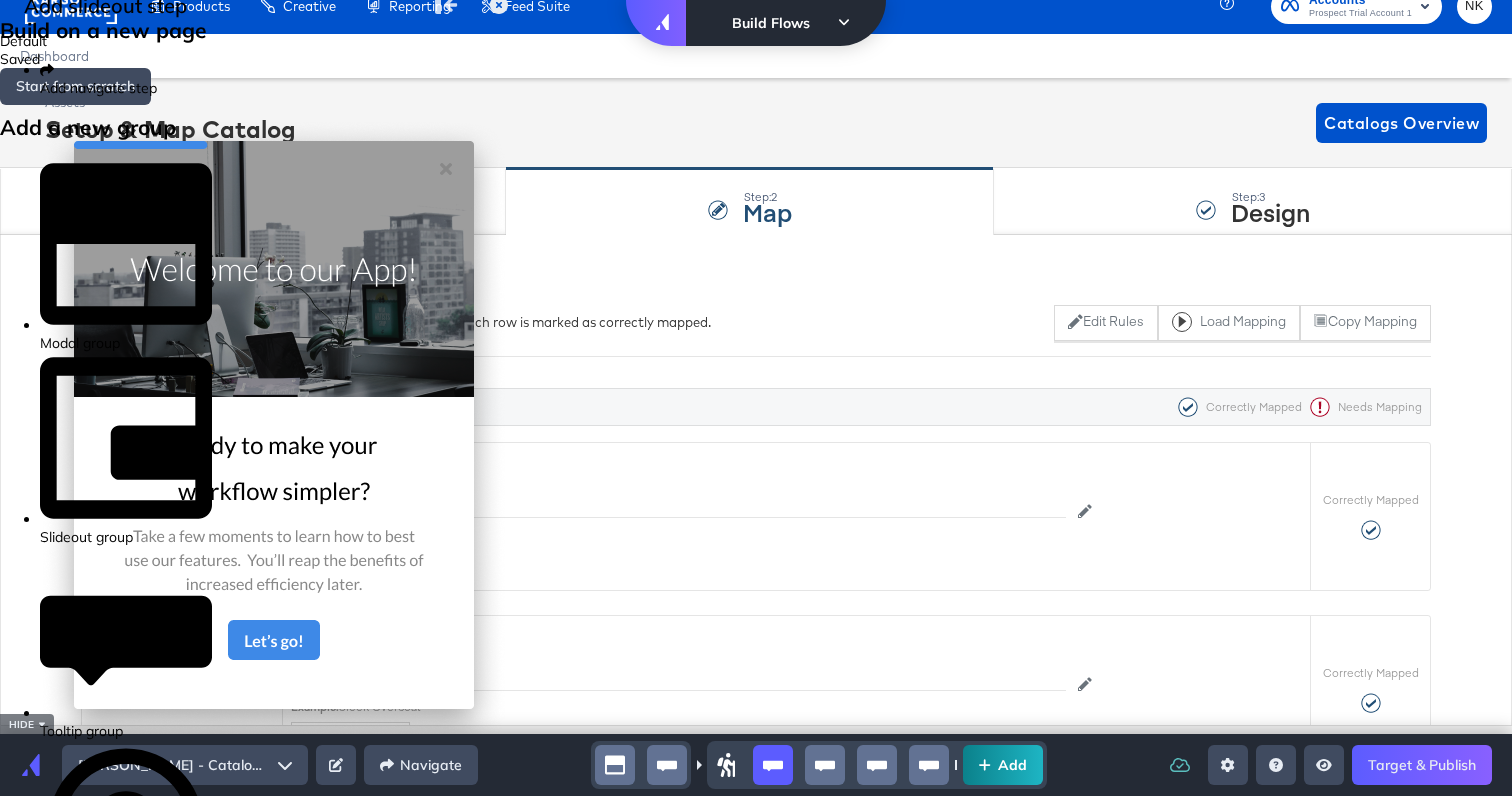 click on "Tooltip group" at bounding box center (126, 731) 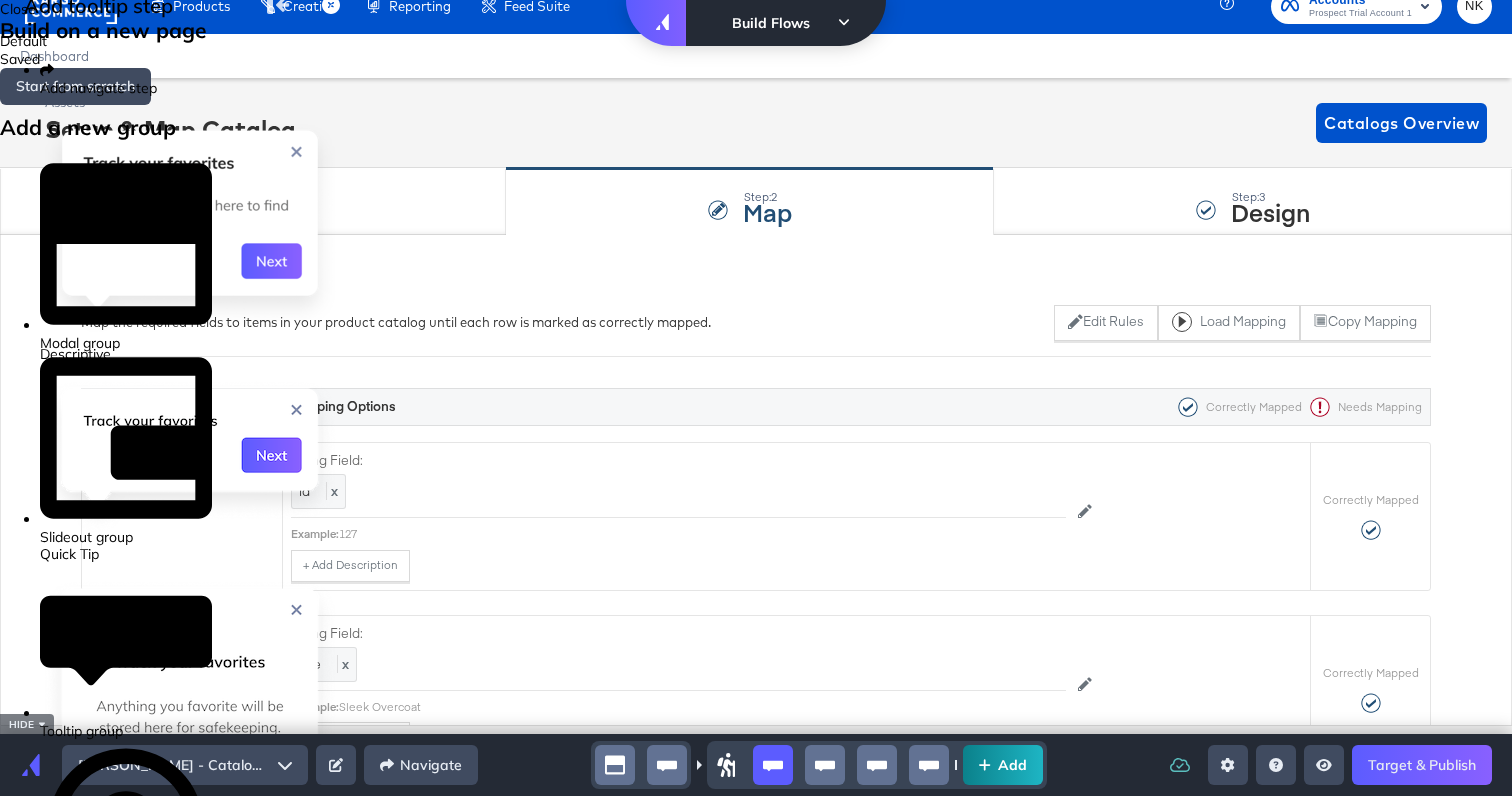 click 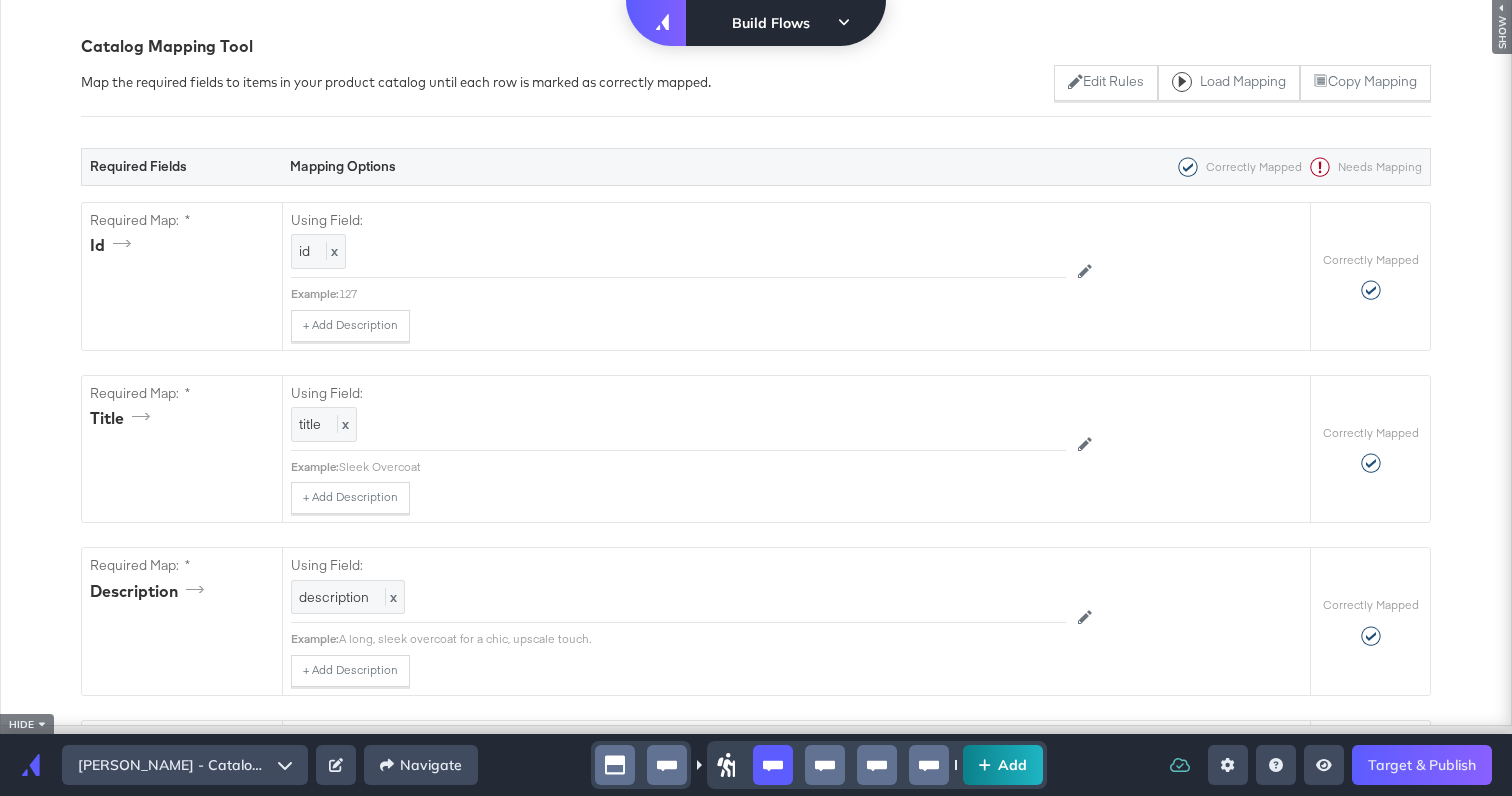 scroll, scrollTop: 356, scrollLeft: 0, axis: vertical 